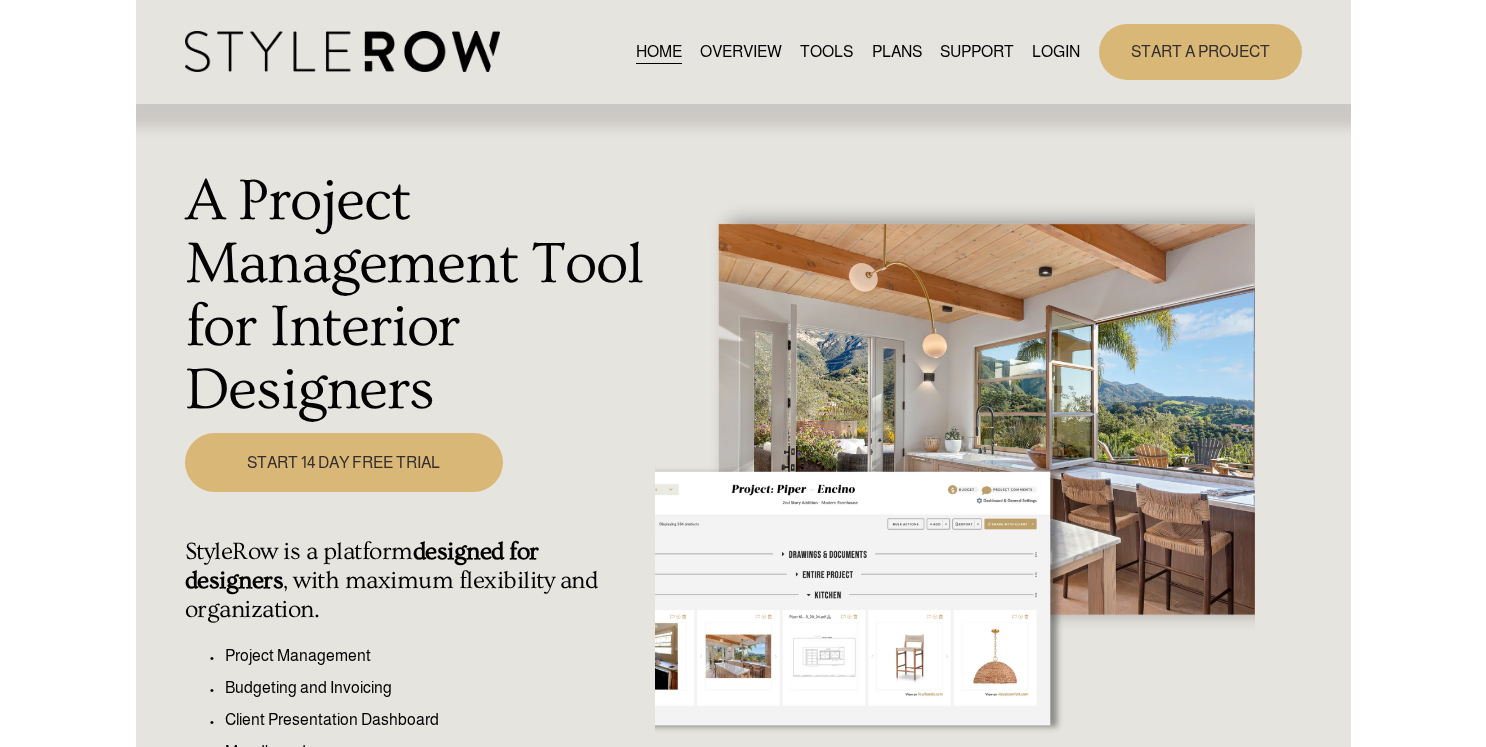 scroll, scrollTop: 0, scrollLeft: 0, axis: both 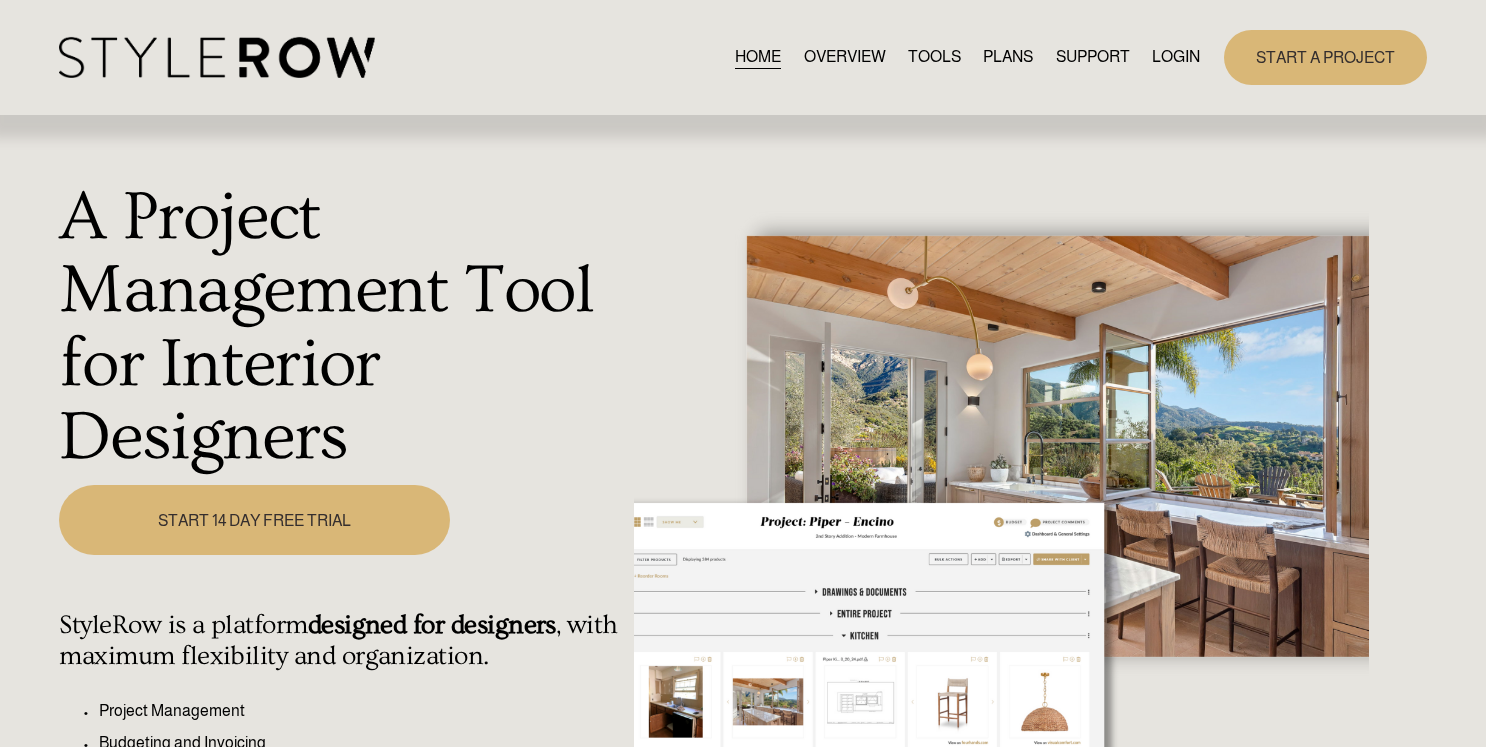 click on "LOGIN" at bounding box center [1176, 57] 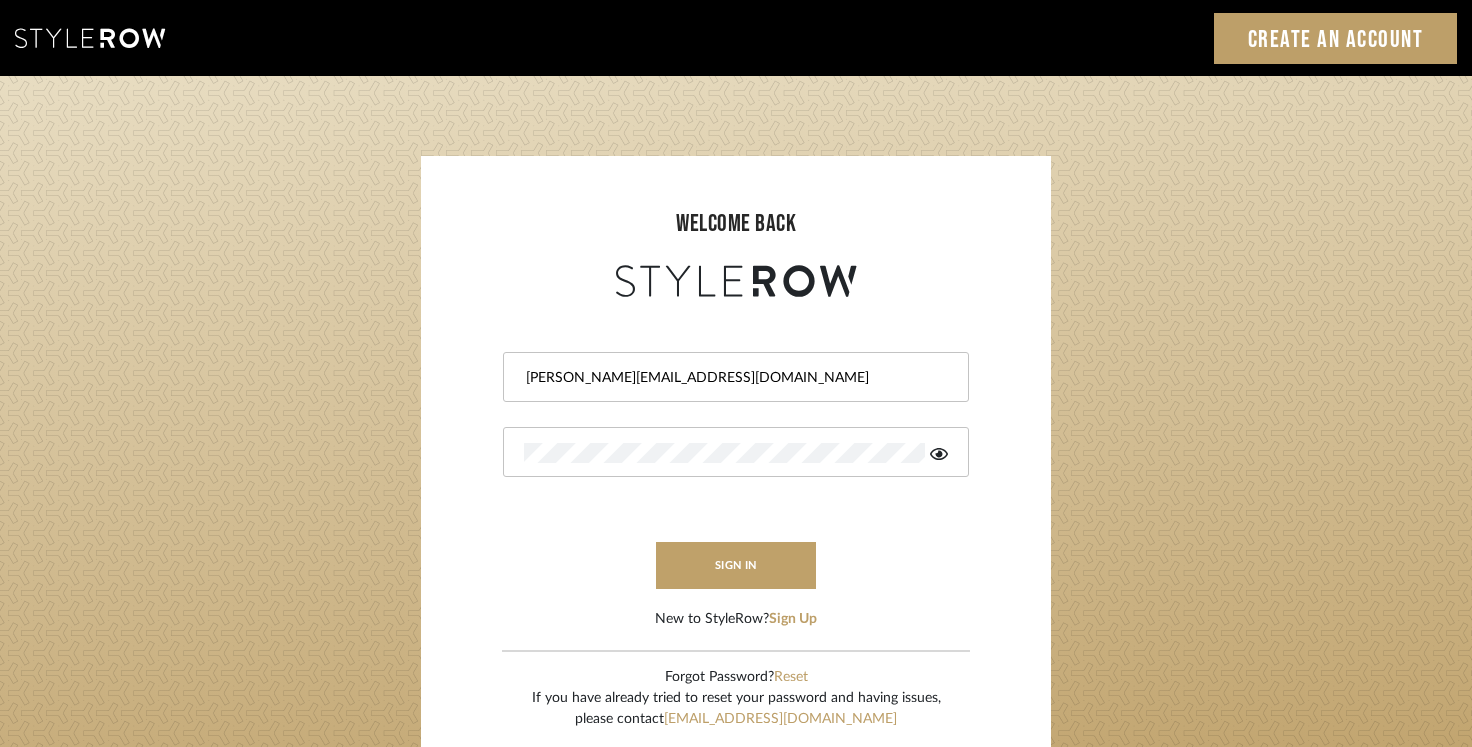 scroll, scrollTop: 0, scrollLeft: 0, axis: both 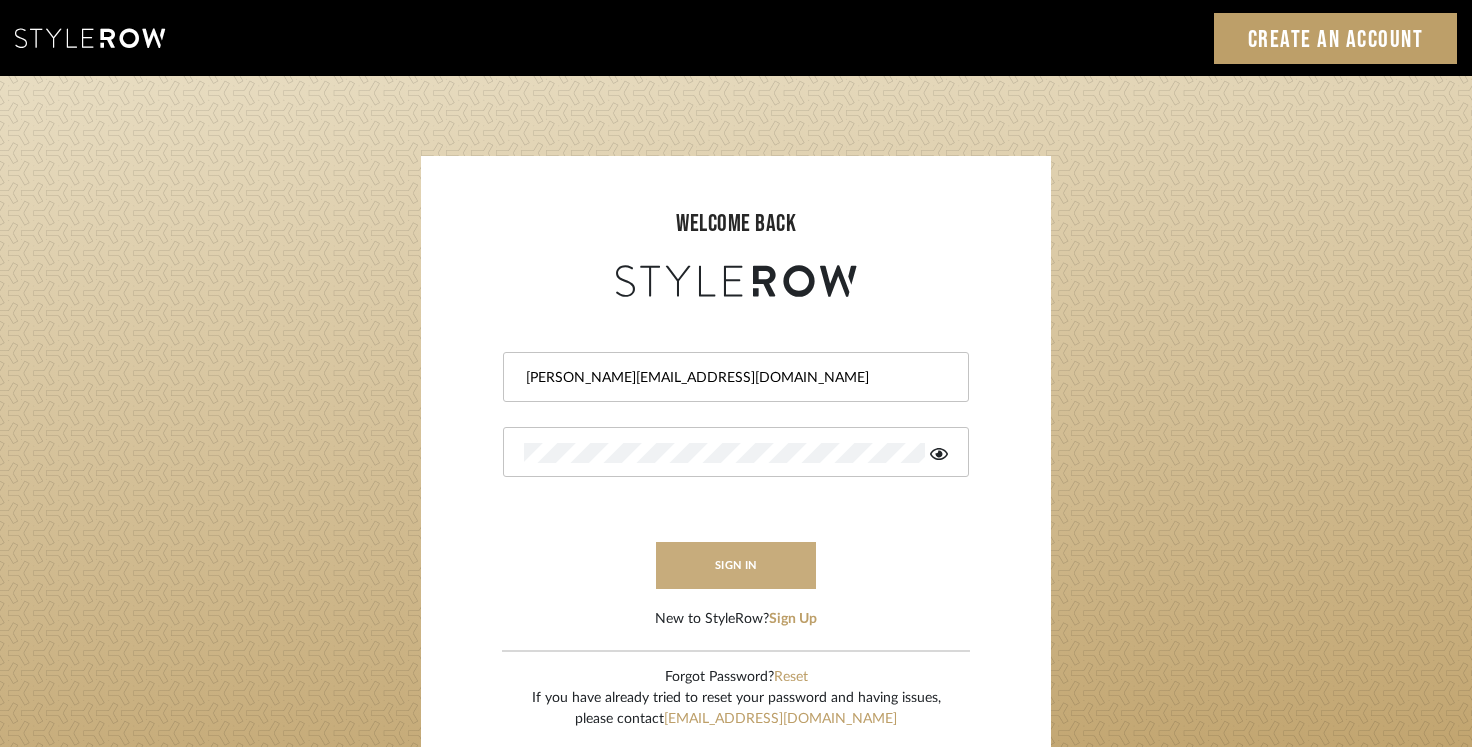 click on "sign in" at bounding box center [736, 565] 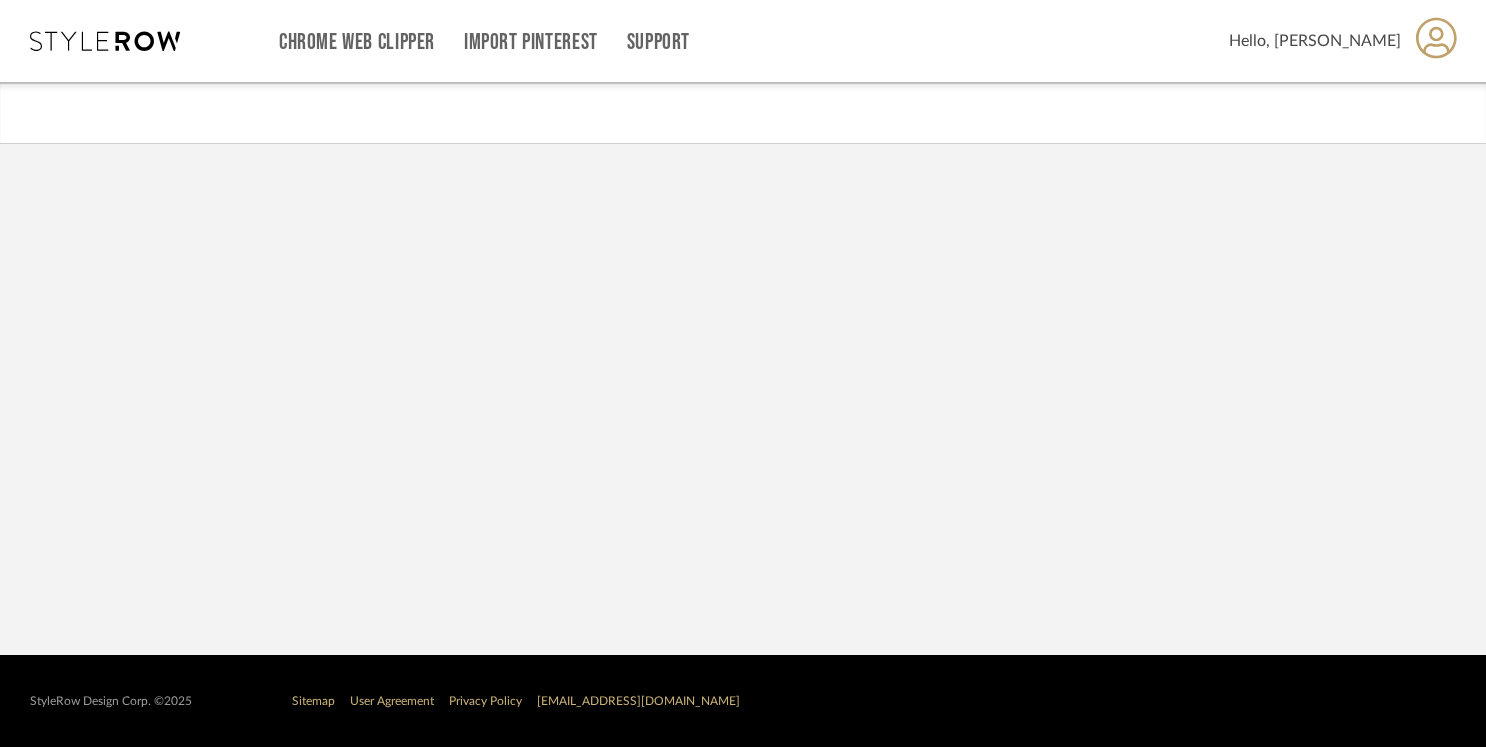 scroll, scrollTop: 0, scrollLeft: 0, axis: both 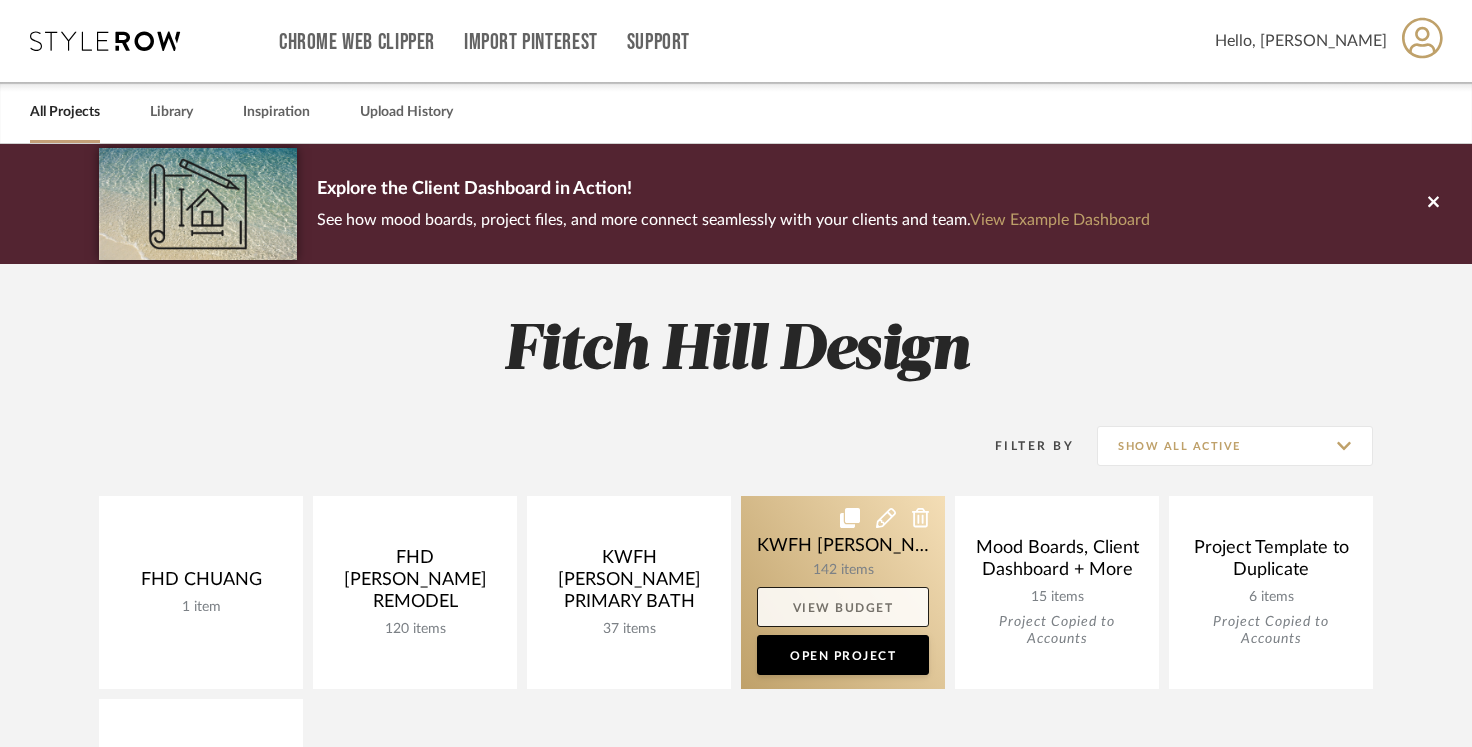 click on "View Budget" 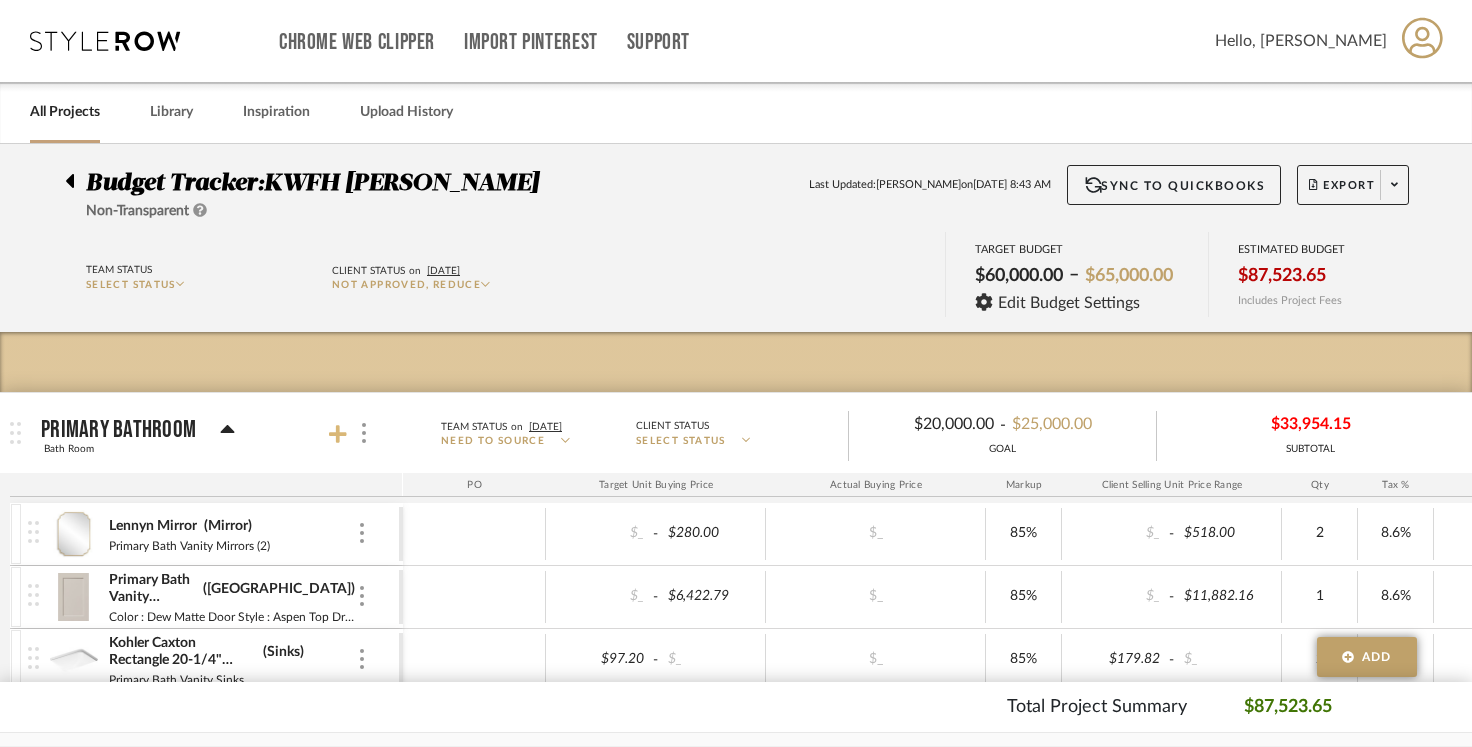 click 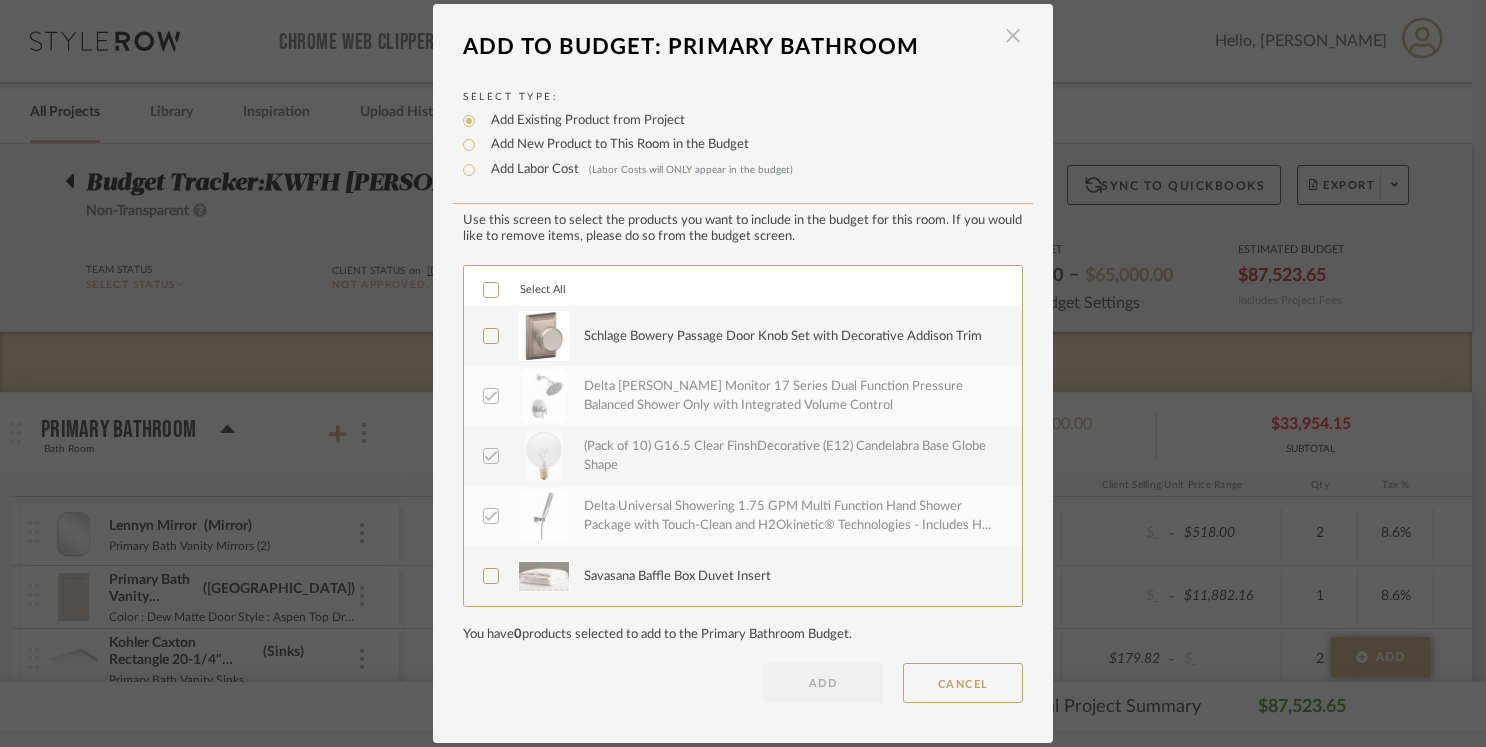 click at bounding box center (1013, 36) 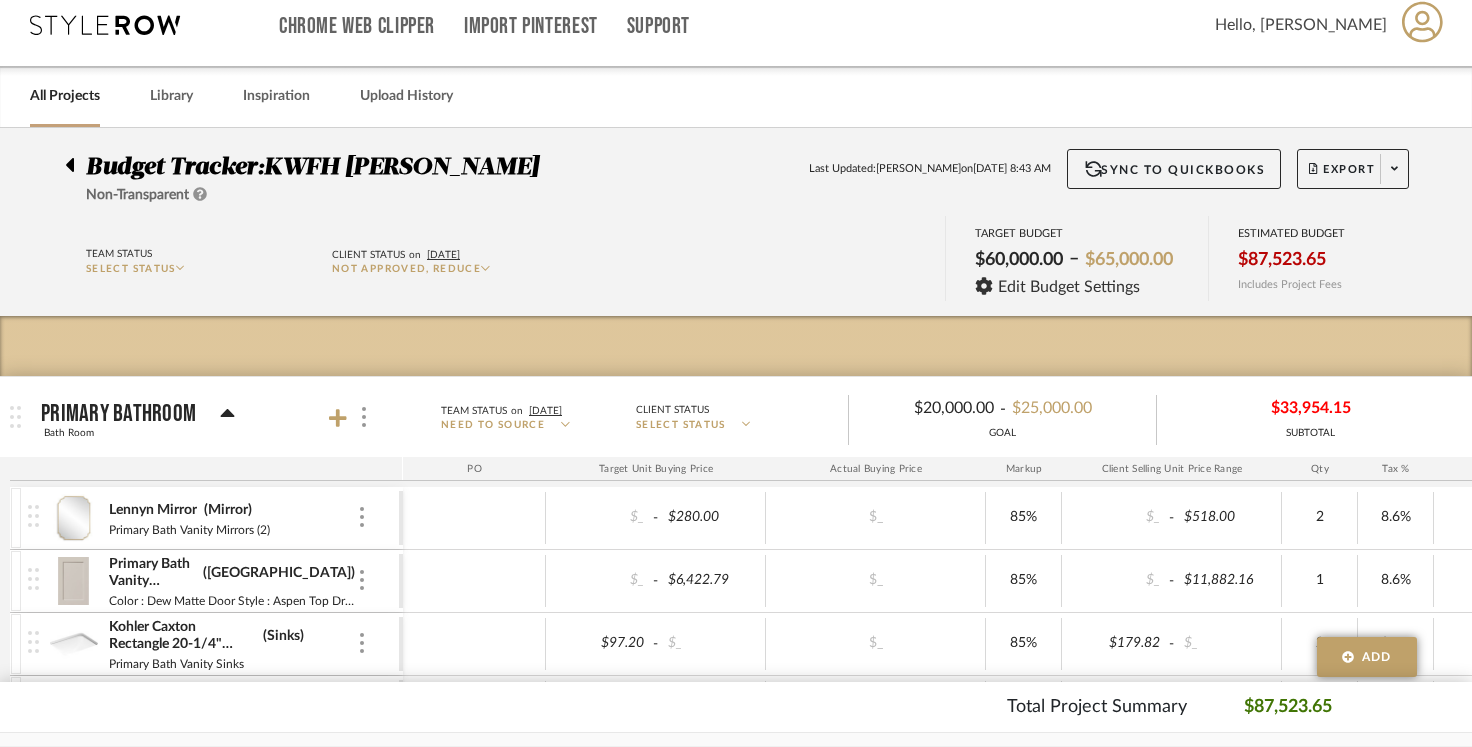 scroll, scrollTop: 5, scrollLeft: 0, axis: vertical 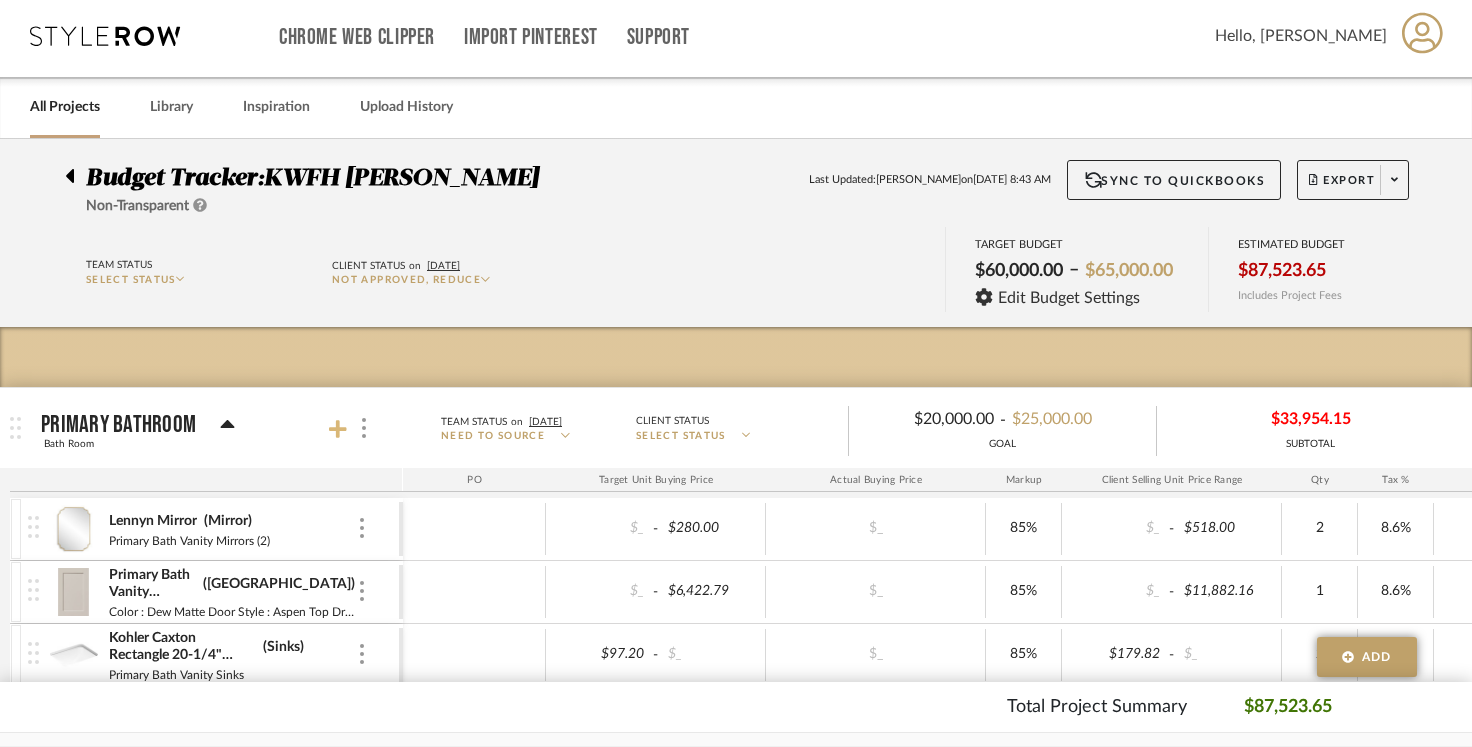 click 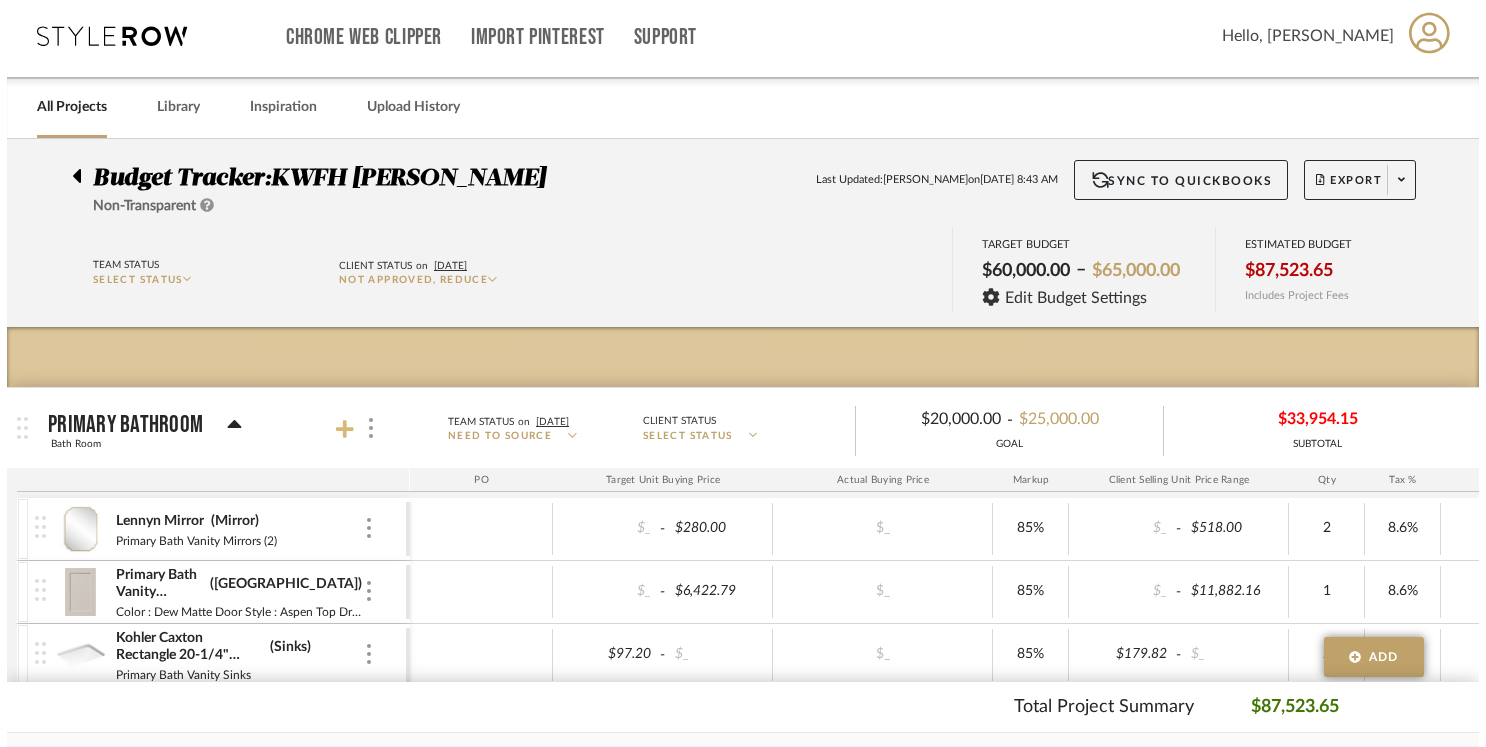 scroll, scrollTop: 0, scrollLeft: 0, axis: both 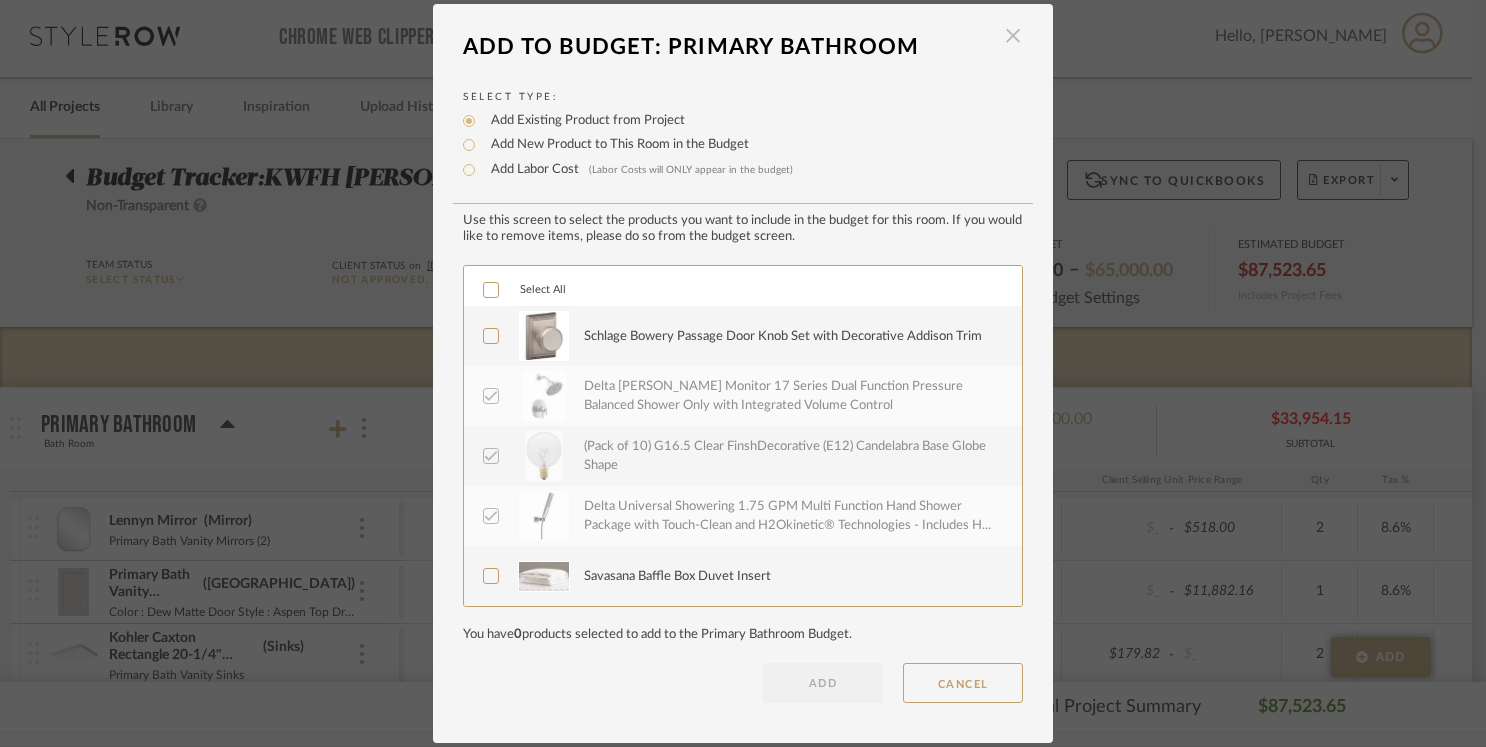 click at bounding box center [1013, 36] 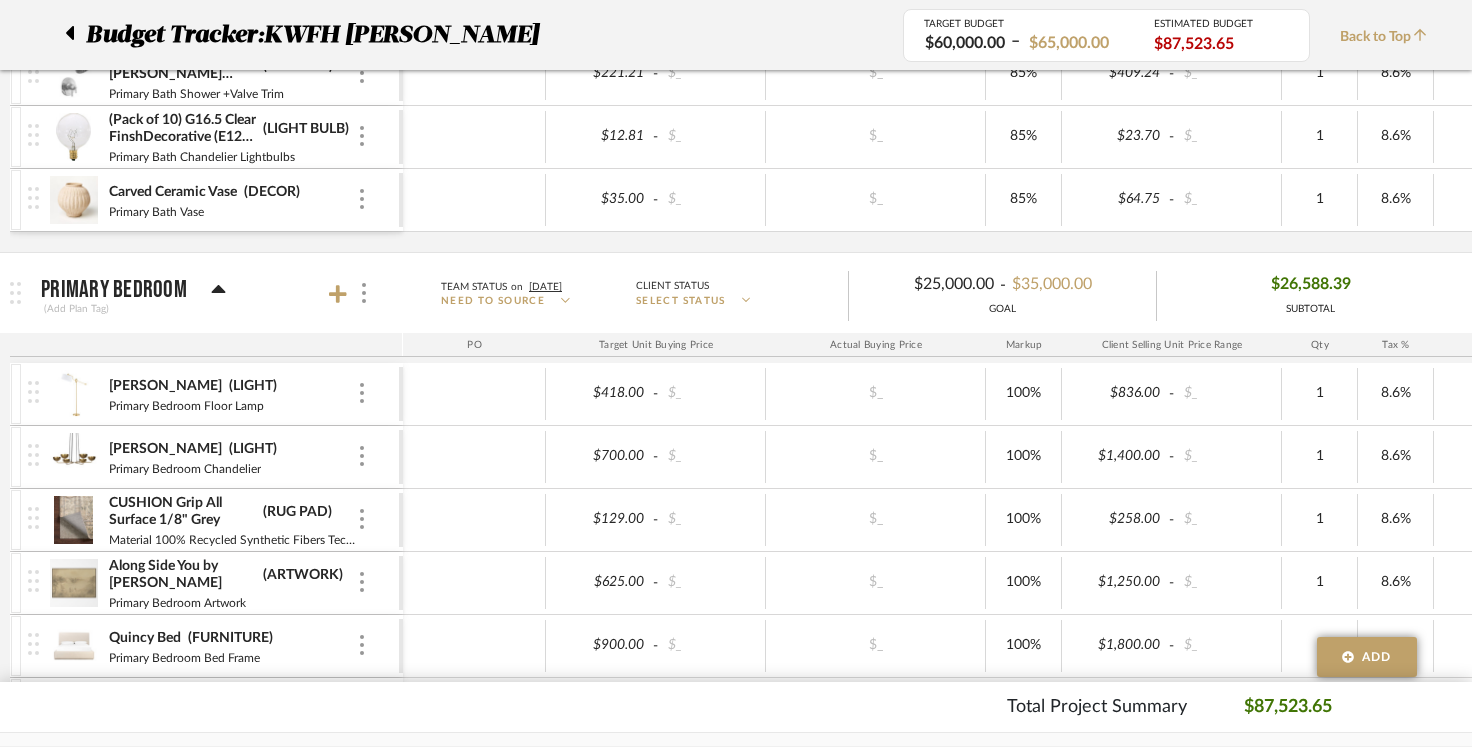 scroll, scrollTop: 2744, scrollLeft: 0, axis: vertical 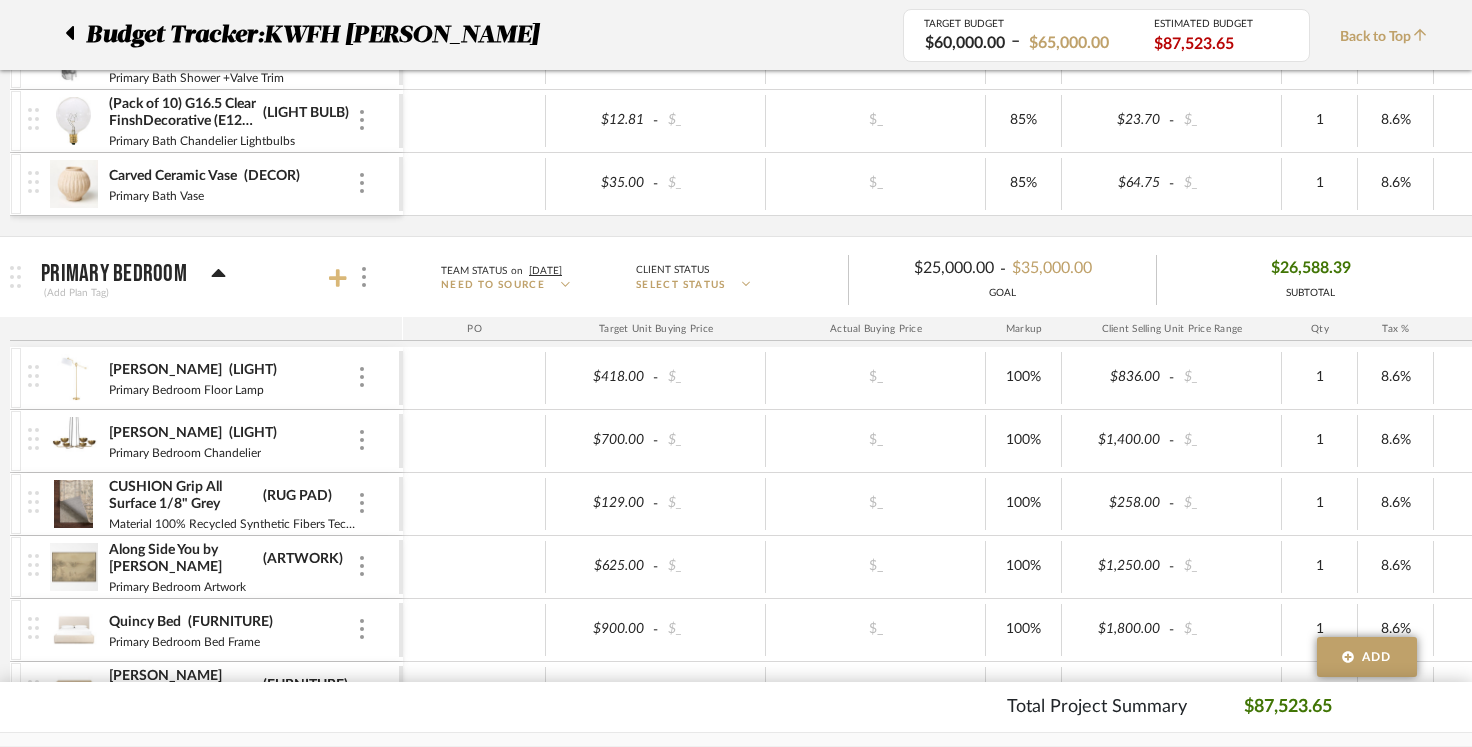 click 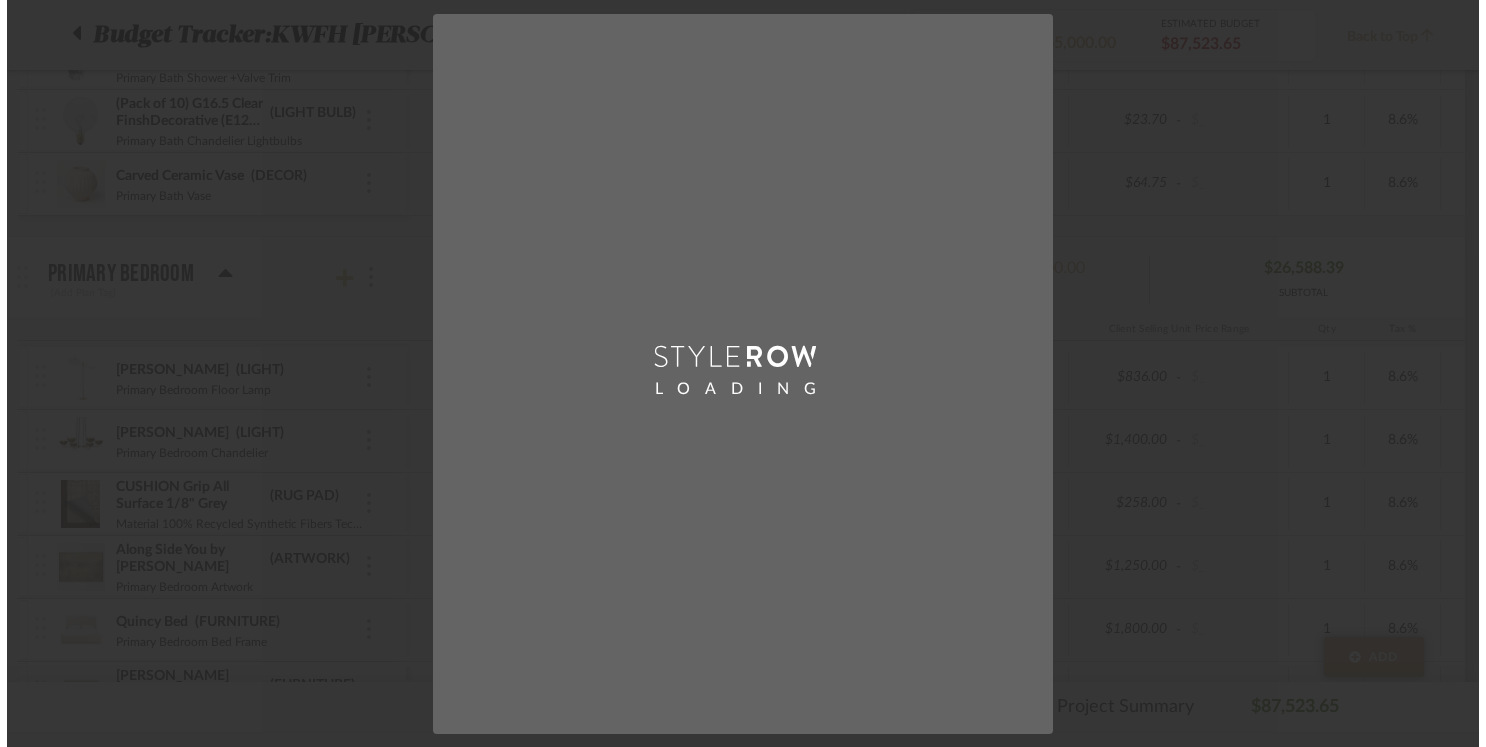 scroll, scrollTop: 0, scrollLeft: 0, axis: both 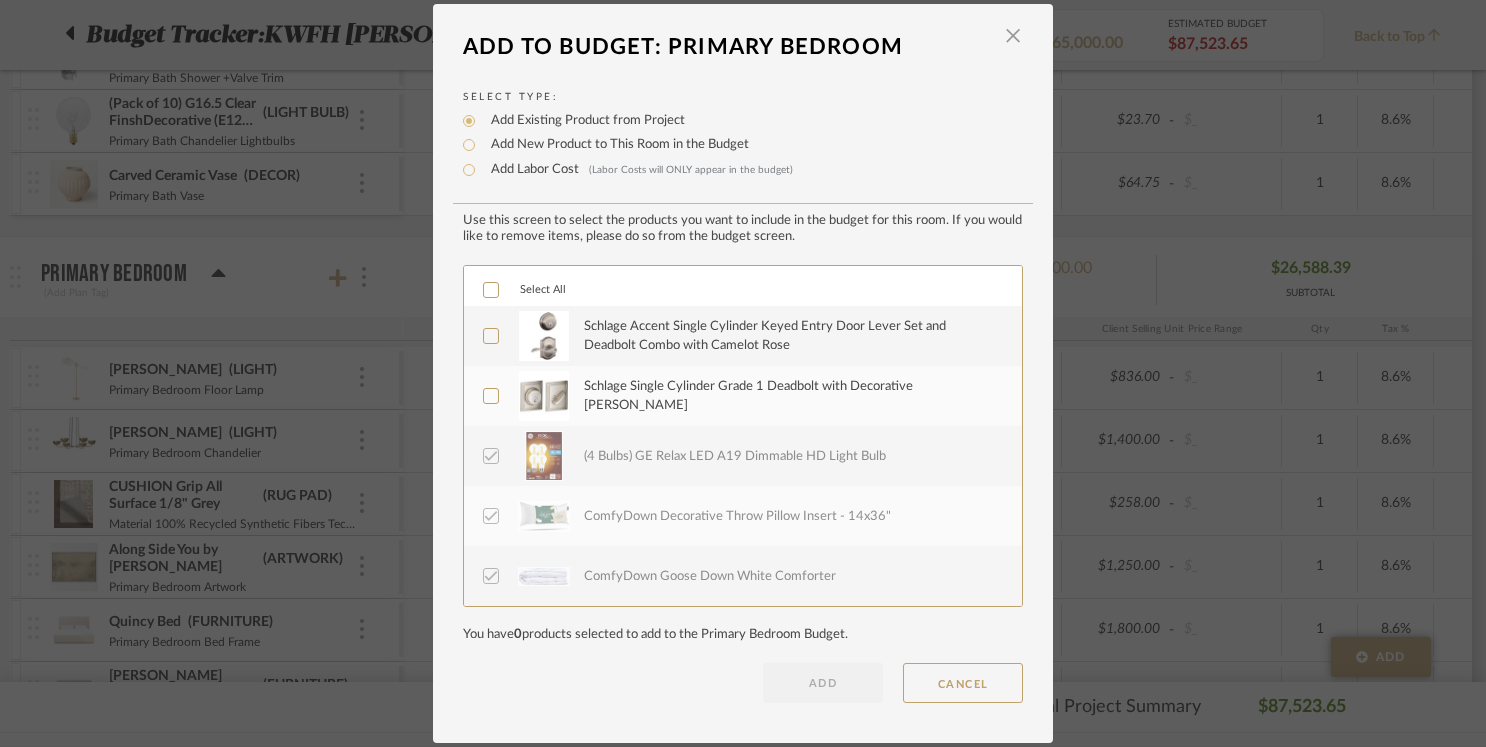 click 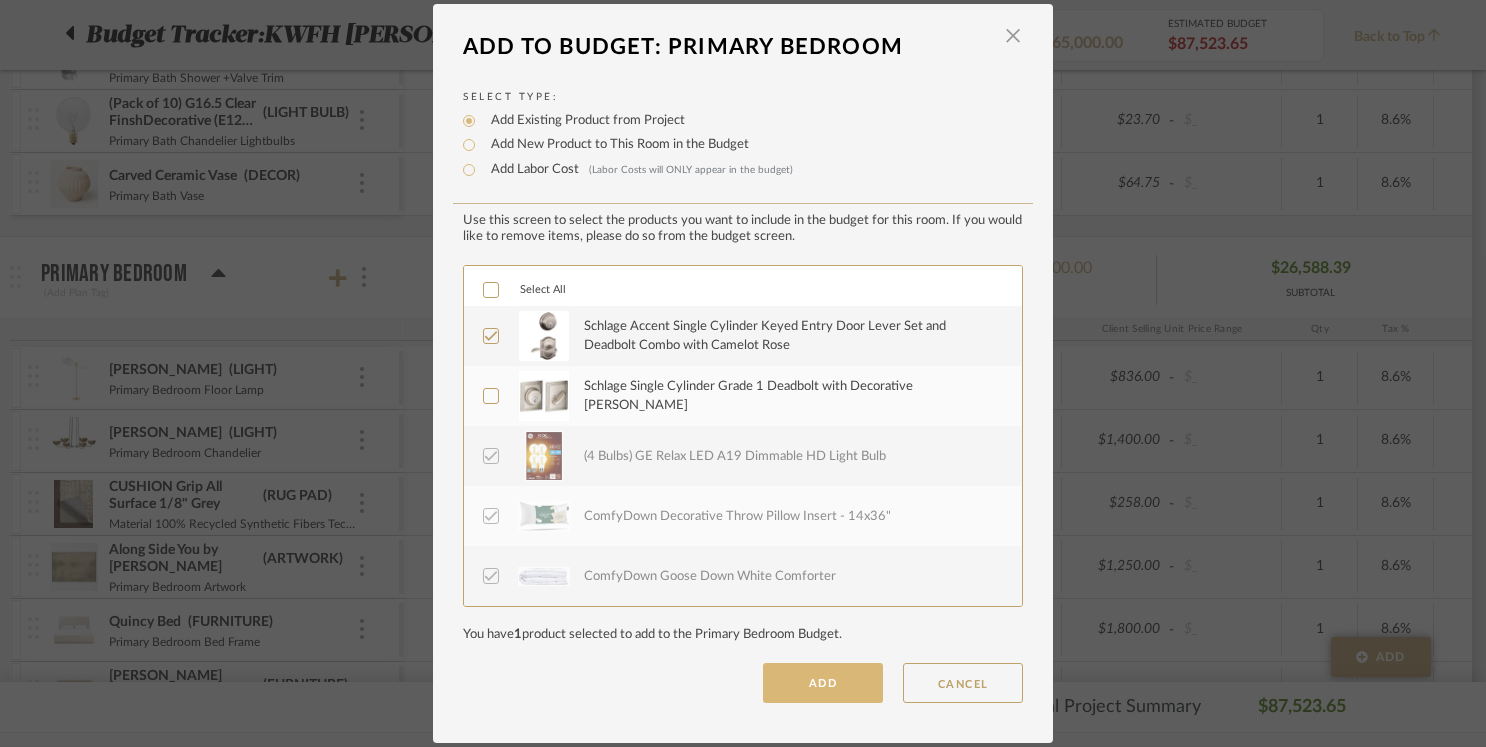 click on "ADD" at bounding box center [823, 683] 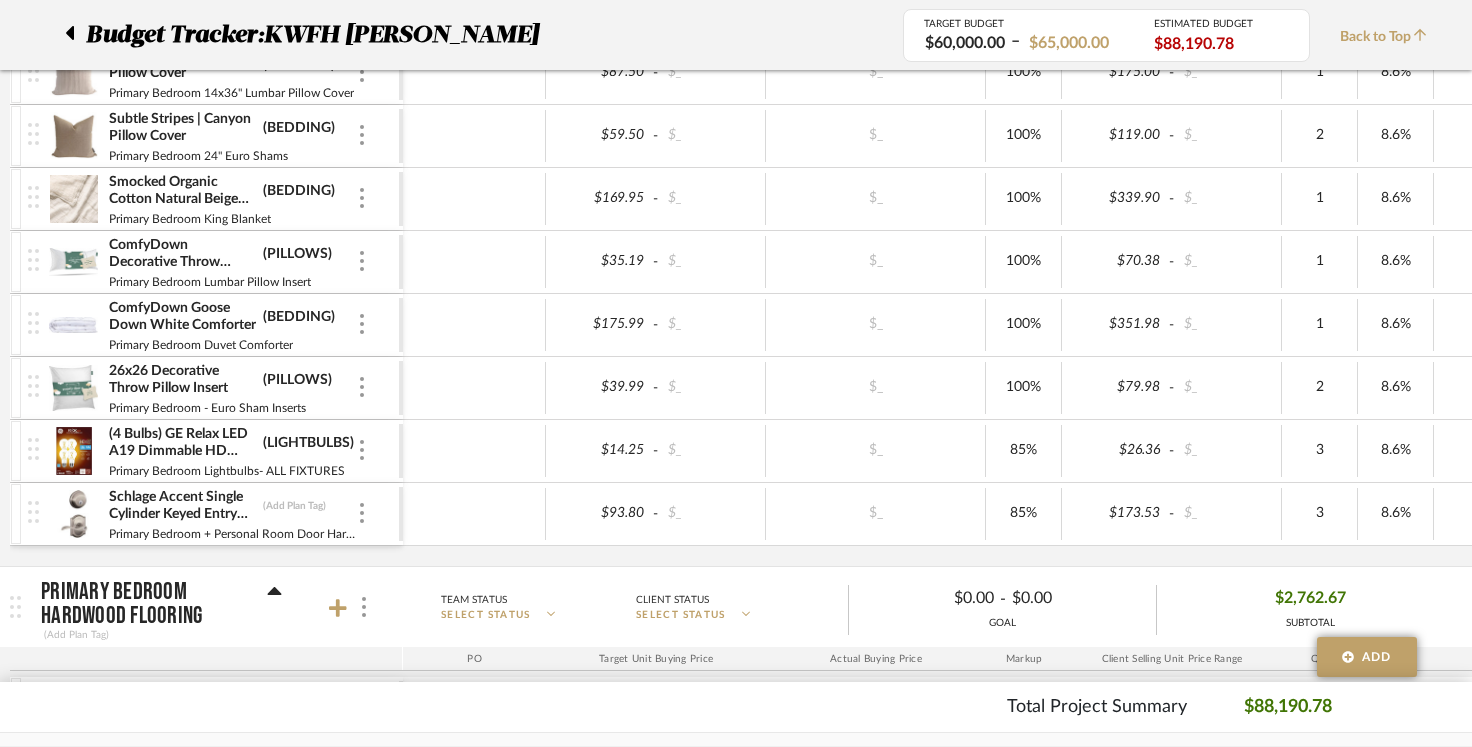 scroll, scrollTop: 4877, scrollLeft: 0, axis: vertical 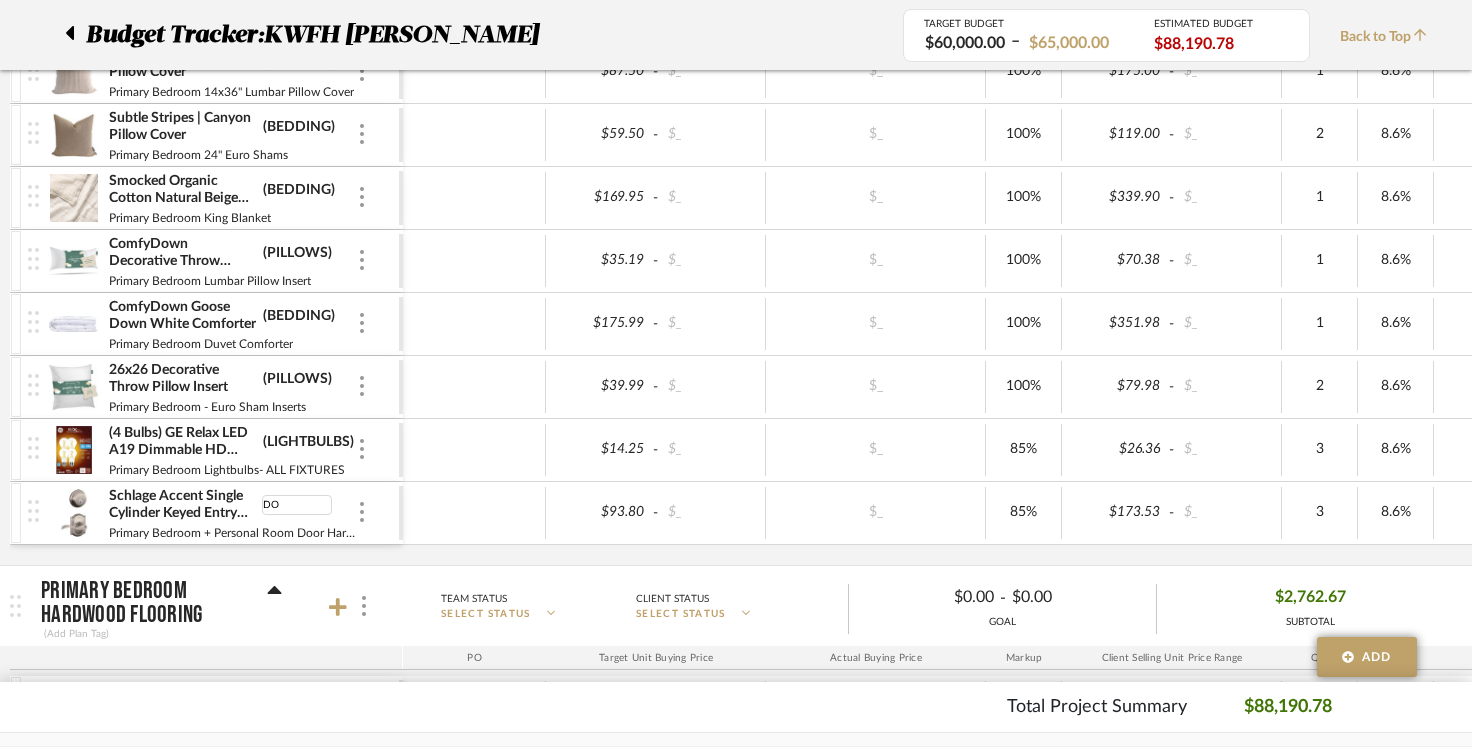 type on "D" 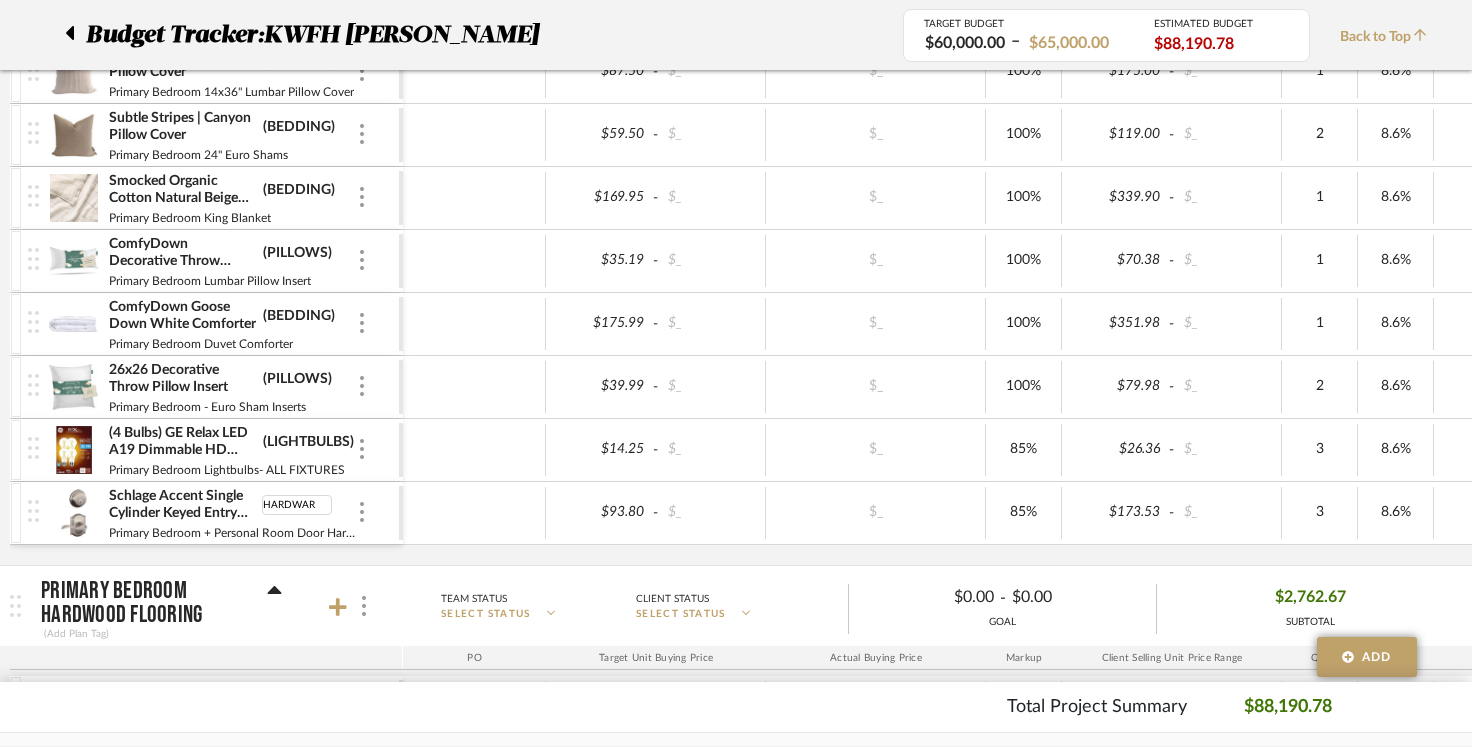 type on "HARDWARE" 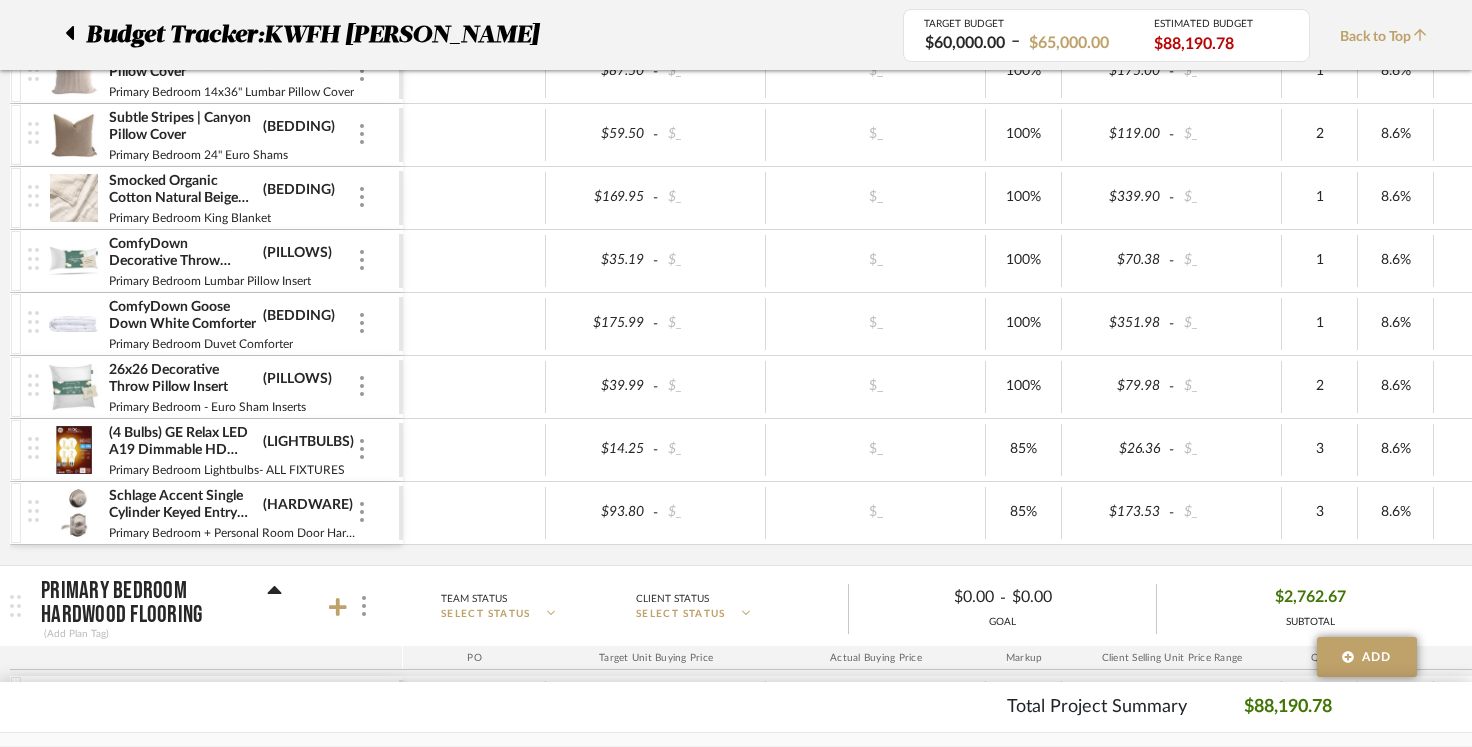click on "Schlage Accent Single Cylinder Keyed Entry Door Lever Set and Deadbolt Combo with Camelot Rose   (HARDWARE)   Primary Bedroom + Personal Room Door Hardware to match existing" at bounding box center (213, 513) 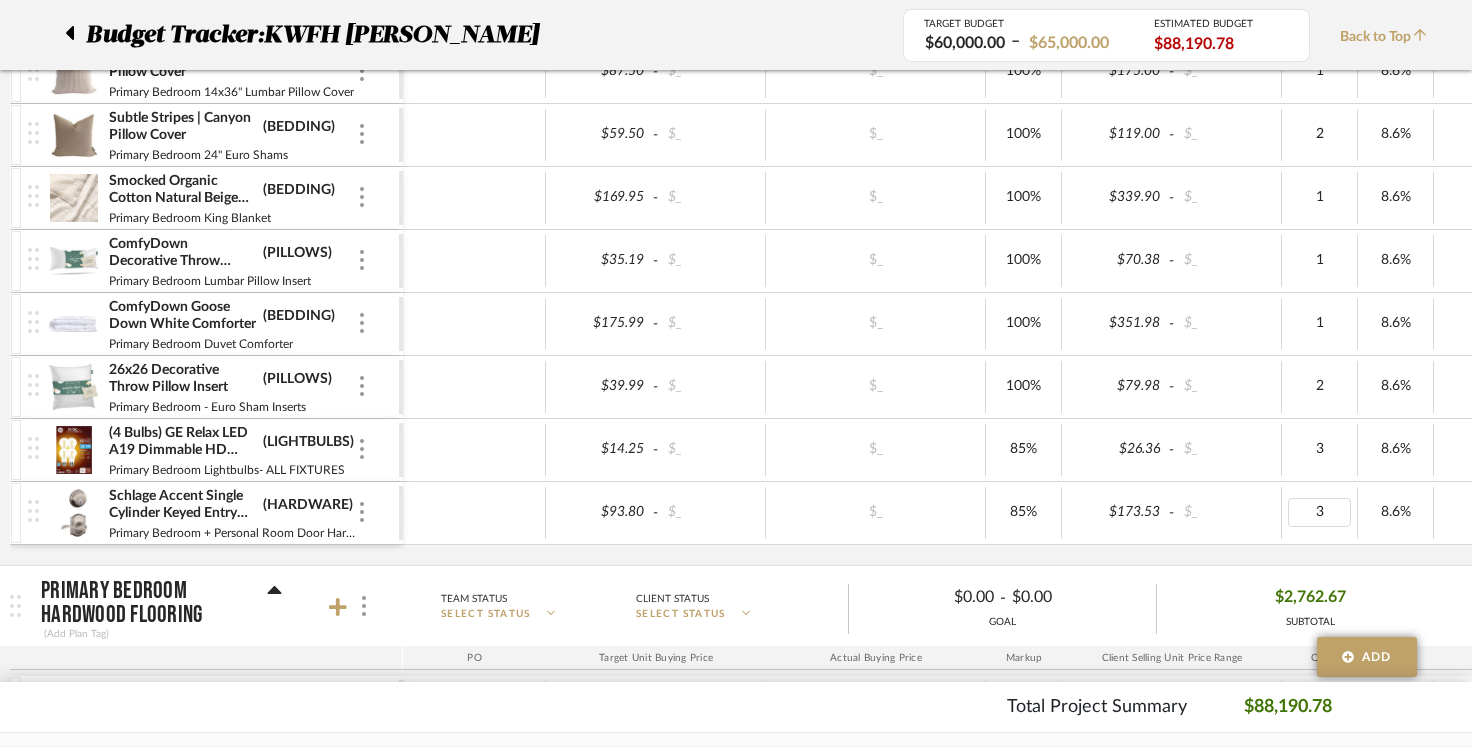 scroll, scrollTop: 0, scrollLeft: 42, axis: horizontal 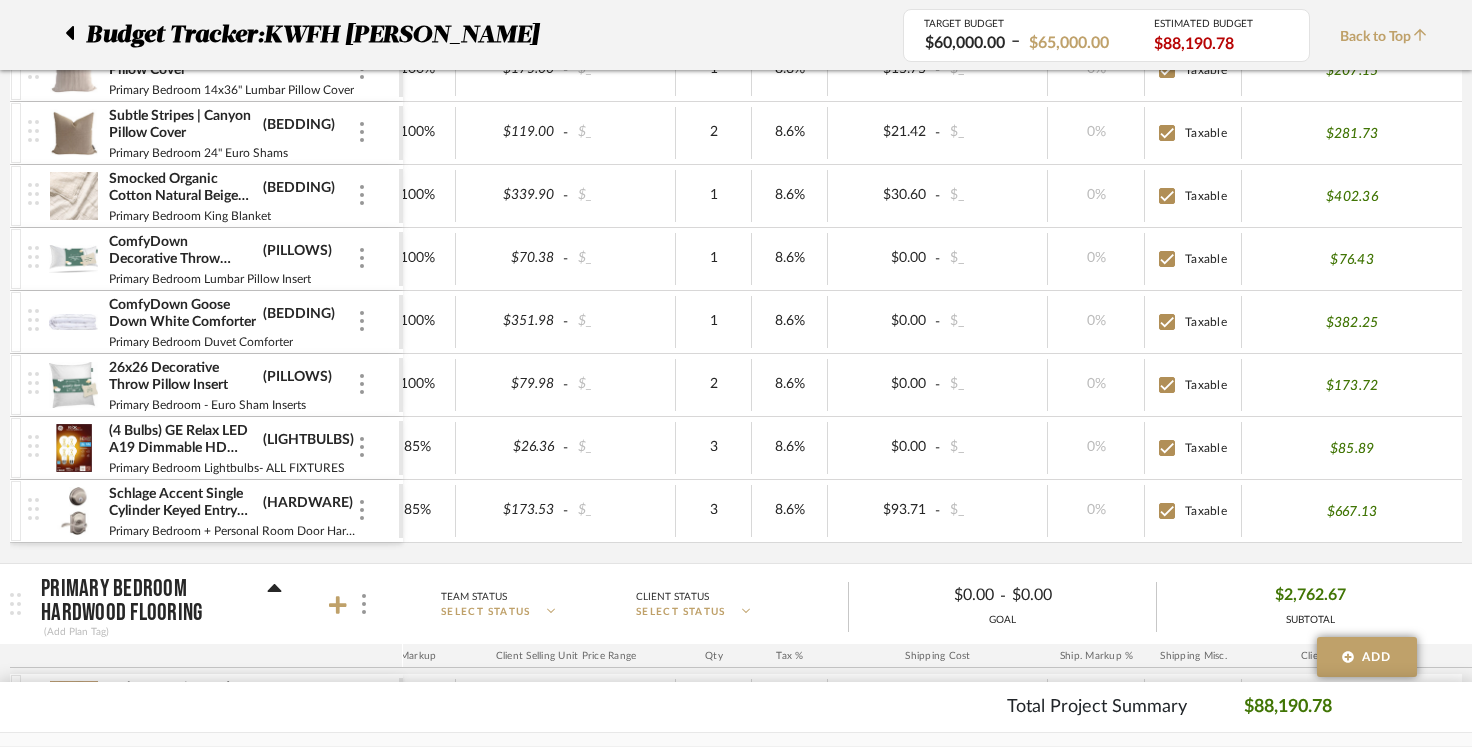 click on "$667.13" at bounding box center (1352, 512) 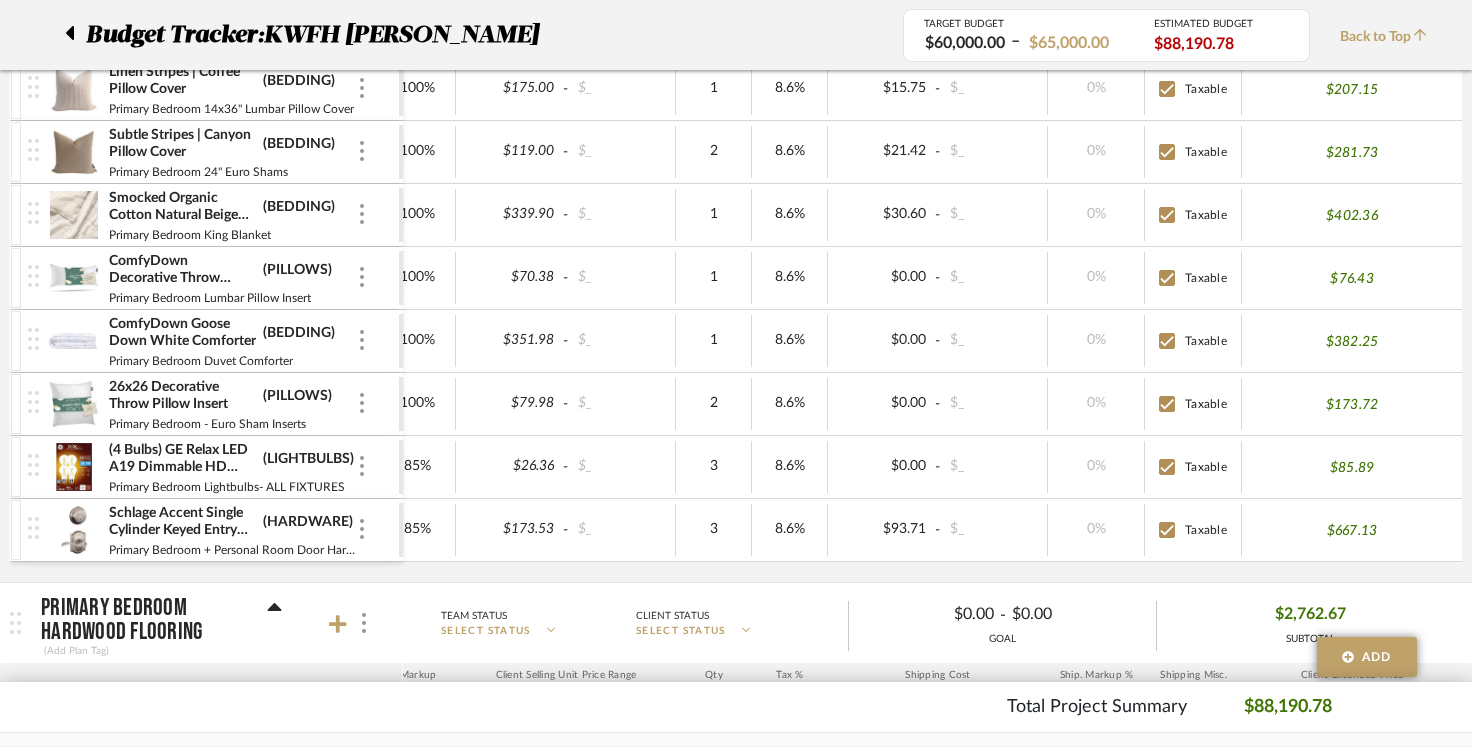 click on "$667.13" at bounding box center (1352, 531) 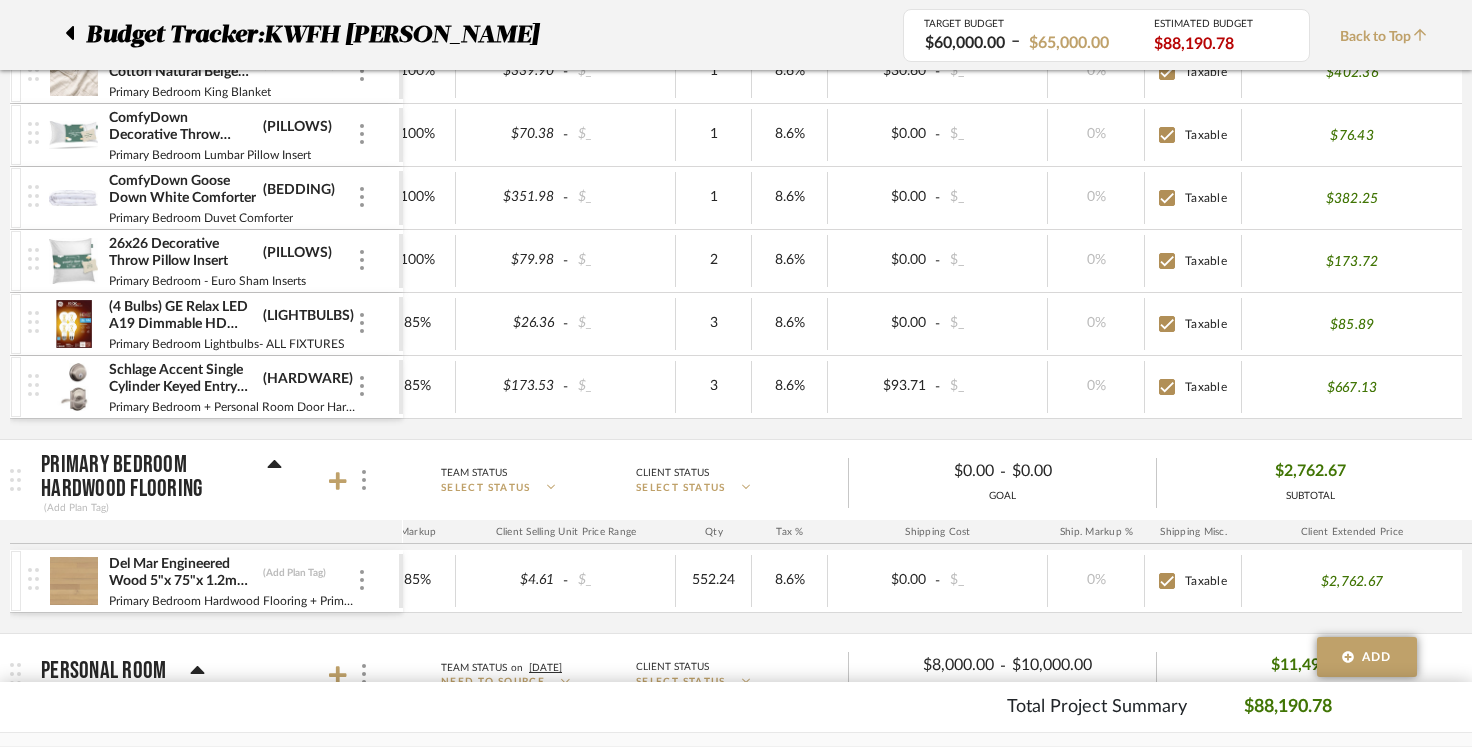 click on "$667.13" at bounding box center (1352, 388) 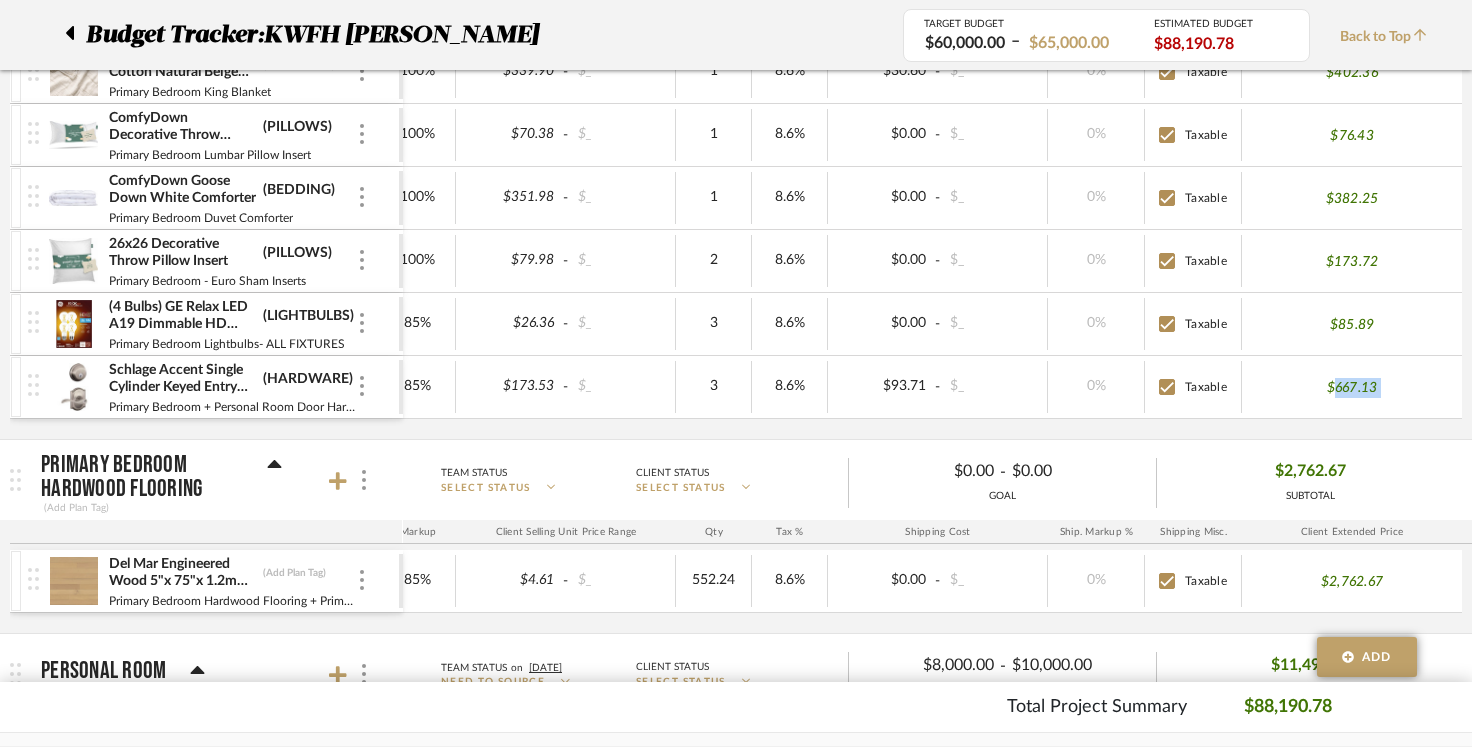 click on "$667.13" at bounding box center (1352, 388) 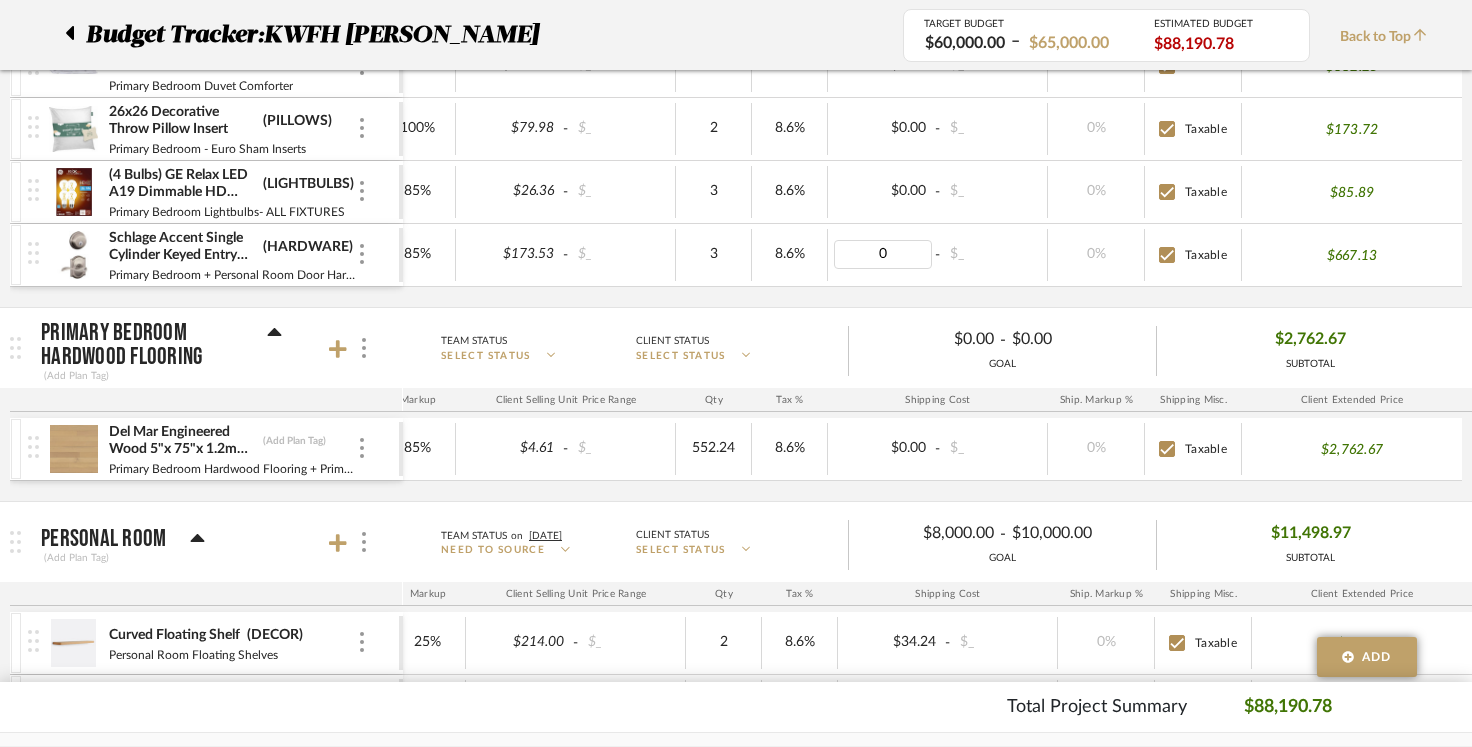 type on "00" 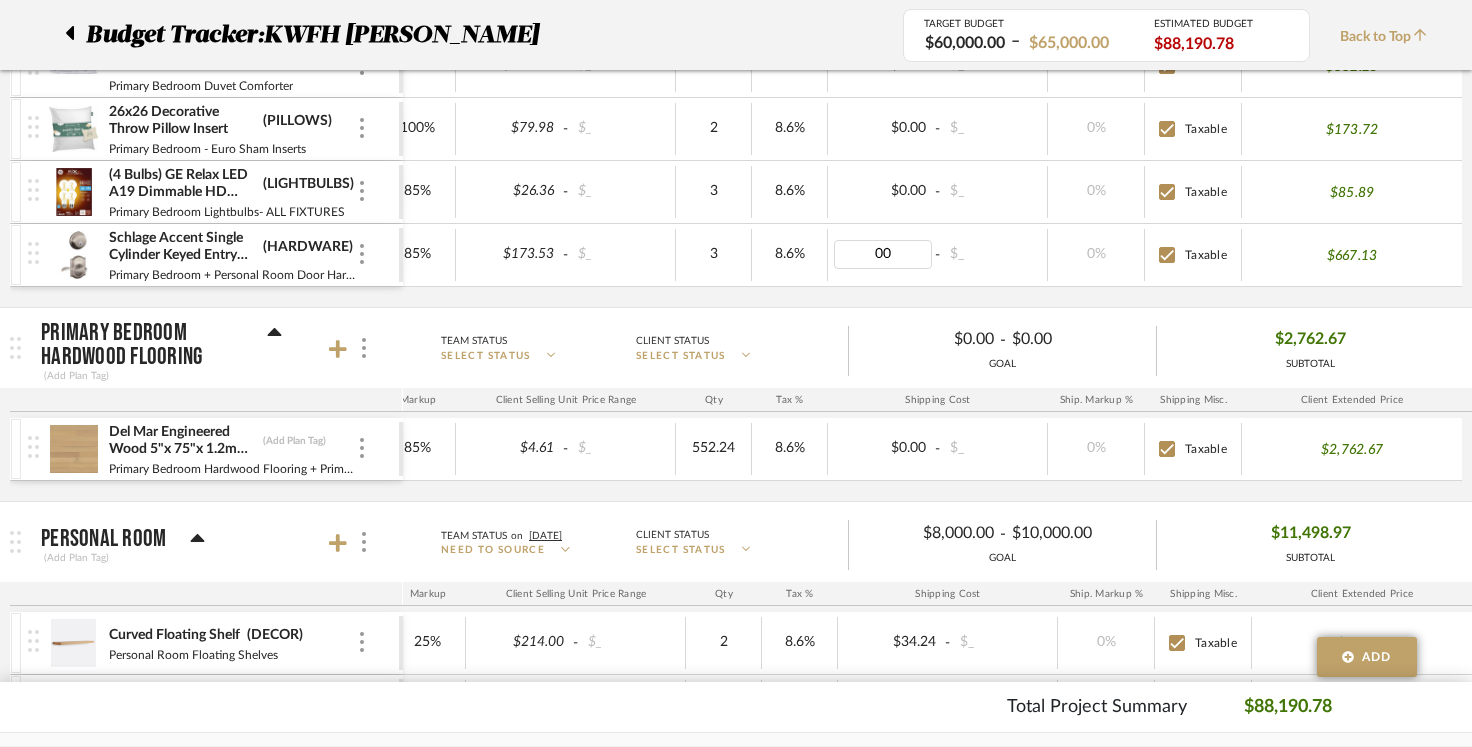 click on "[PERSON_NAME]   (LIGHT)   Primary Bedroom Floor Lamp   $418.00  -  $_   $_   100%   $836.00  -  $_   1   8.6%   $66.88  -  $_   0%  Taxable  $980.53   [PERSON_NAME] Chandelier   (LIGHT)   Primary Bedroom Chandelier   $700.00  -  $_   $_   100%   $1,400.00  -  $_   1   8.6%   $112.00  -  $_   0%  Taxable  $1,642.03   CUSHION Grip All Surface 1/8" Grey   (RUG PAD)   Material
100% Recycled Synthetic Fibers
Technical Specs
Pile Height: 0.13"
Backing: Rubber   $129.00  -  $_   $_   100%   $258.00  -  $_   1   8.6%   $46.44  -  $_   0%  Taxable  $330.62   Along Side You by [PERSON_NAME]   (ARTWORK)   Primary Bedroom Artwork   $625.00  -  $_   $_   100%   $1,250.00  -  $_   1   8.6%   $100.00  -  $_   0%  Taxable  $1,466.10   Quincy Bed   (FURNITURE)   Primary Bedroom Bed Frame   $900.00  -  $_   $_   100%   $1,800.00  -  $_   1   8.6%   $144.00  -  $_   0%  Taxable  $2,111.18   [PERSON_NAME] Nightstand   (FURNITURE)   Primary Bedroom Nightstands (2)   $550.00  -  $_   $_   100%   $1,100.00  -  $_   2   8.6%   $176.00  -  $_   0%  -" at bounding box center [438, -869] 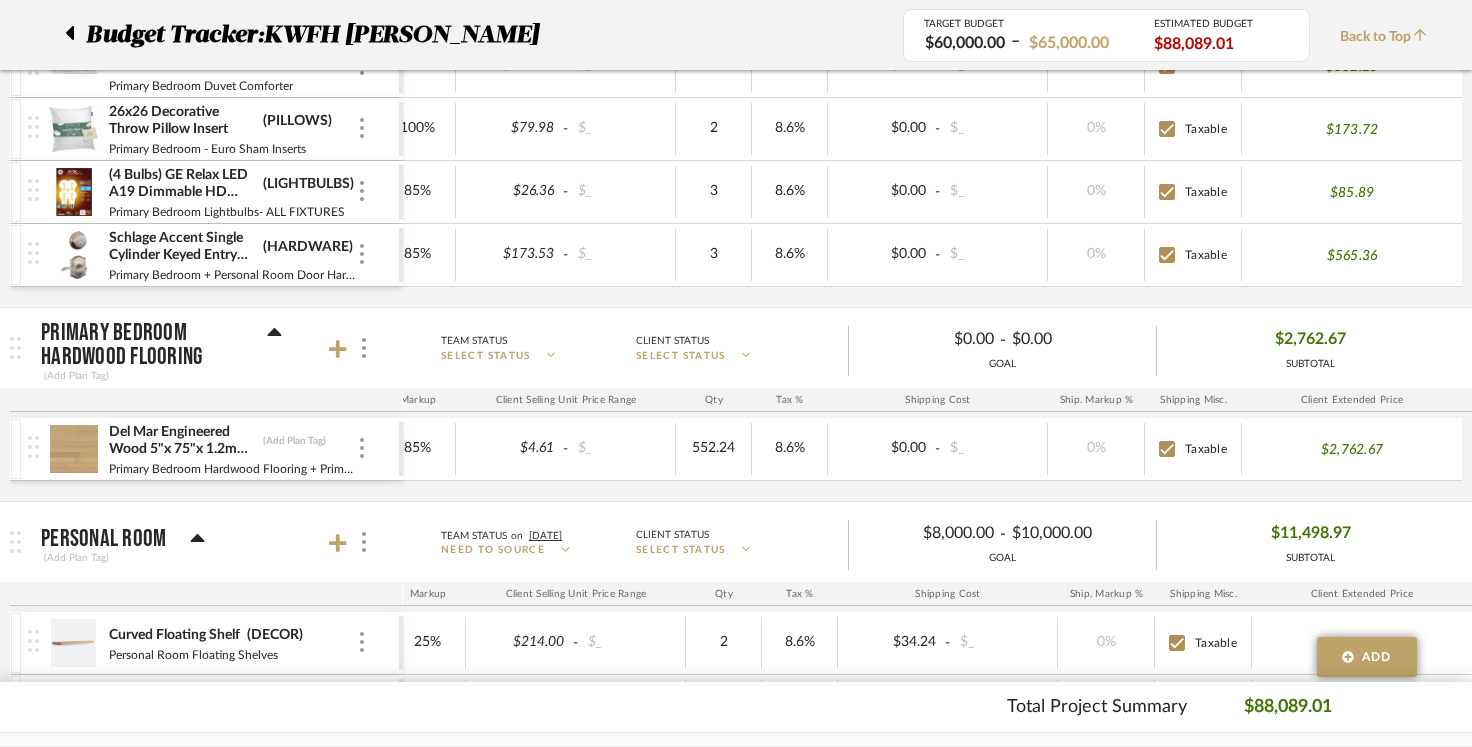 scroll, scrollTop: 0, scrollLeft: 595, axis: horizontal 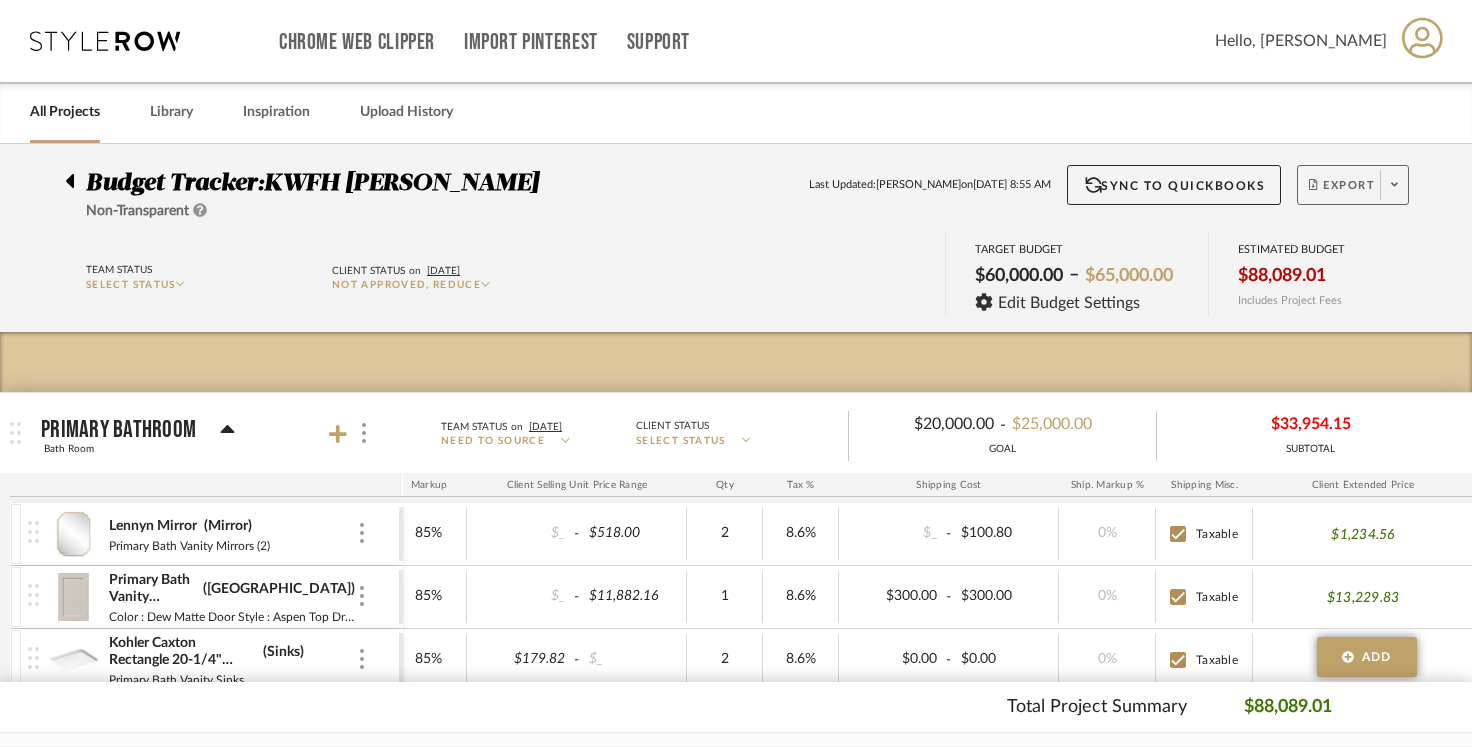 click 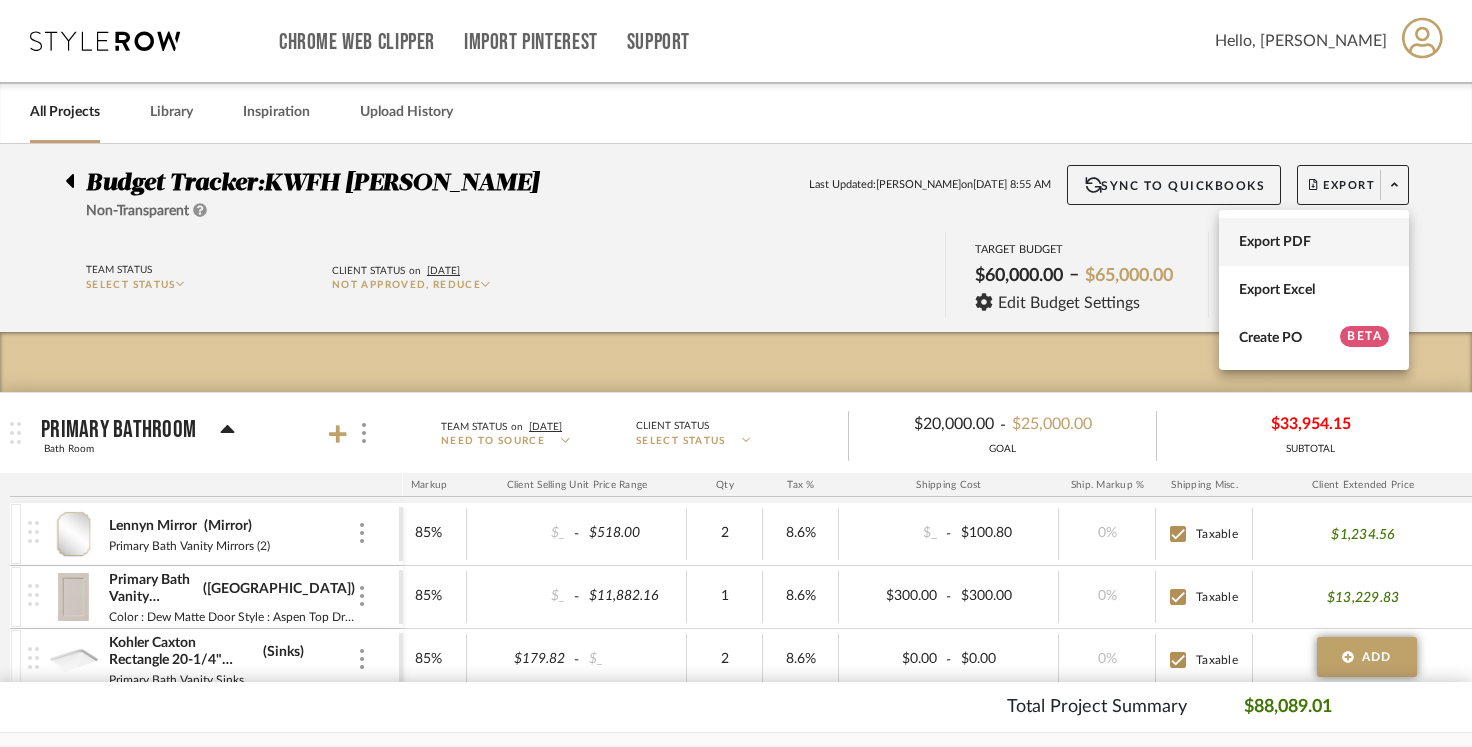 click on "Export PDF" at bounding box center (1314, 242) 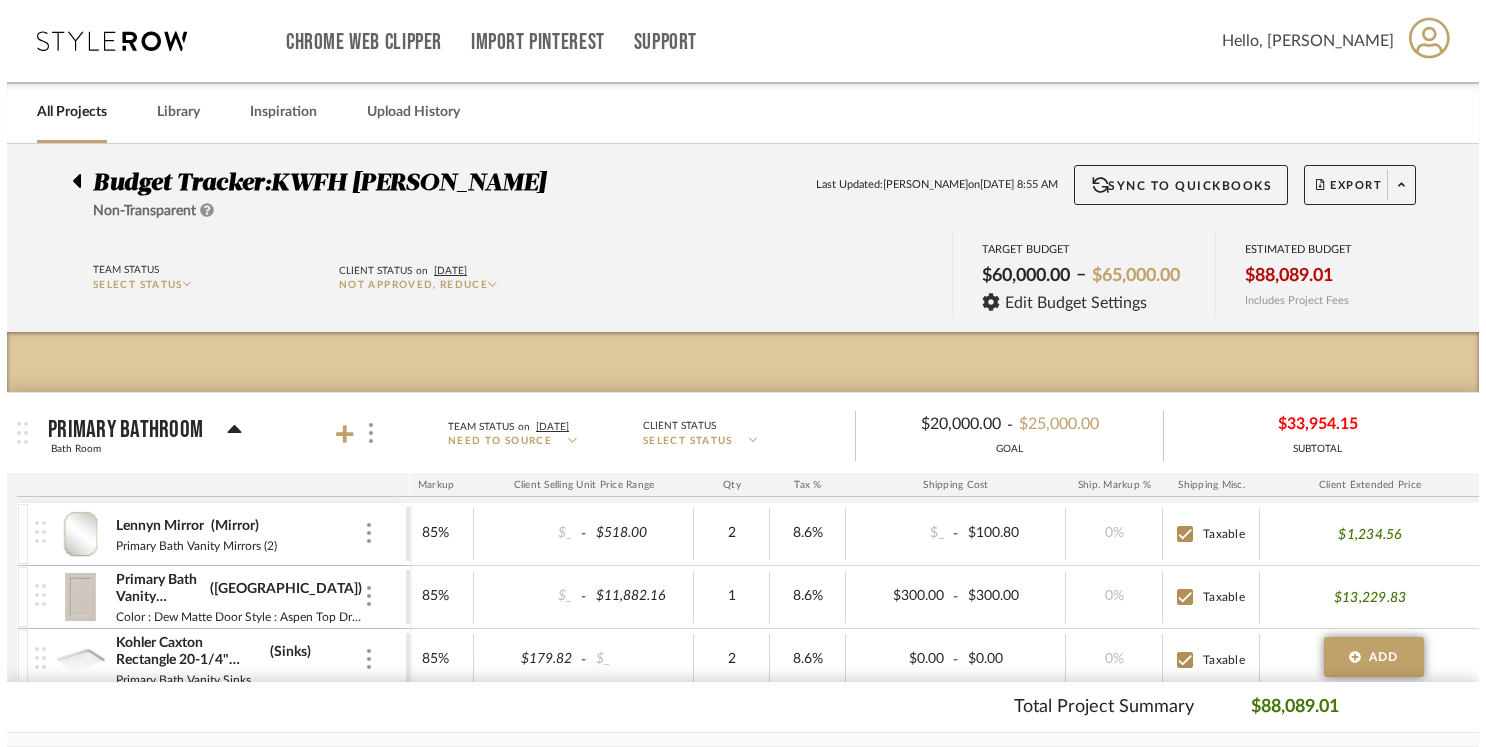 scroll, scrollTop: 0, scrollLeft: 271, axis: horizontal 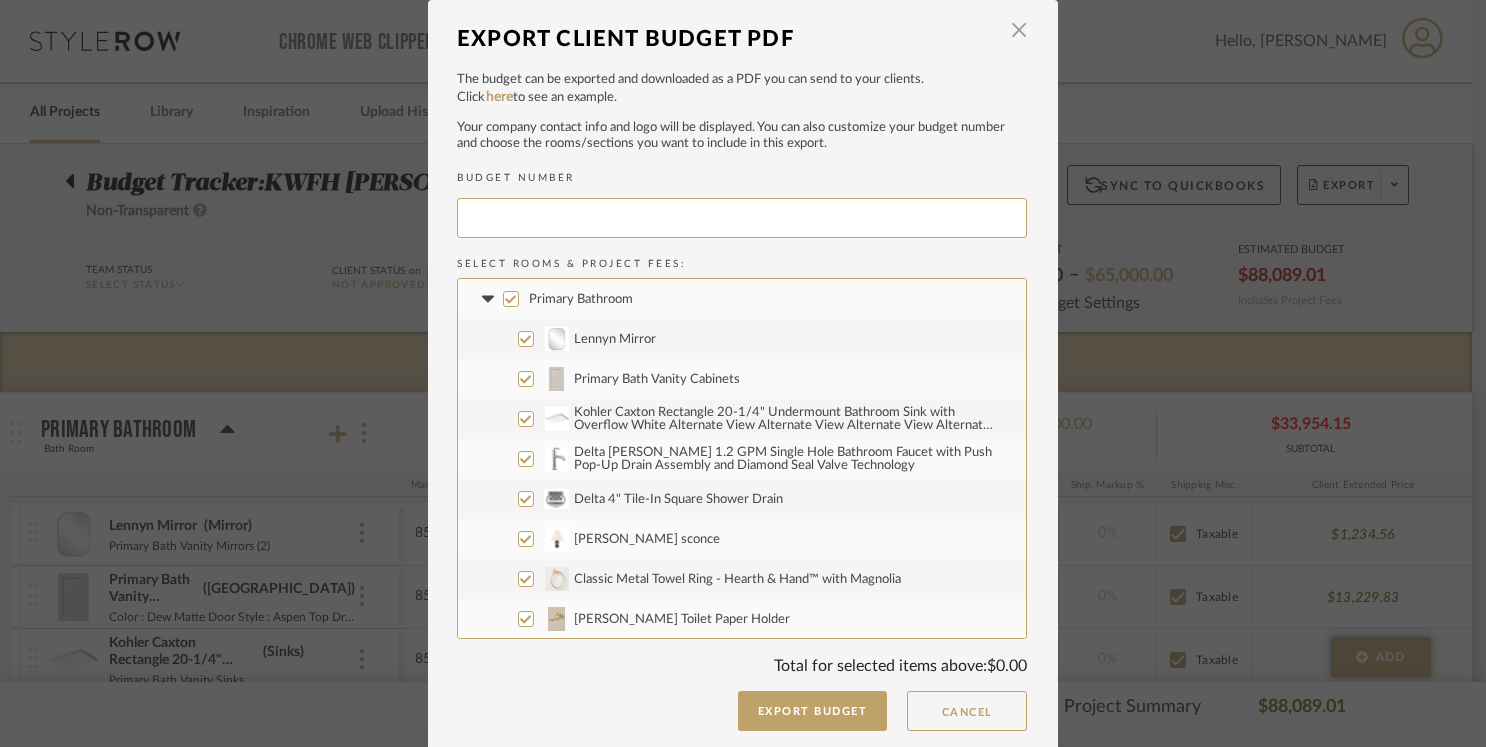 type on "KWFHGA-004" 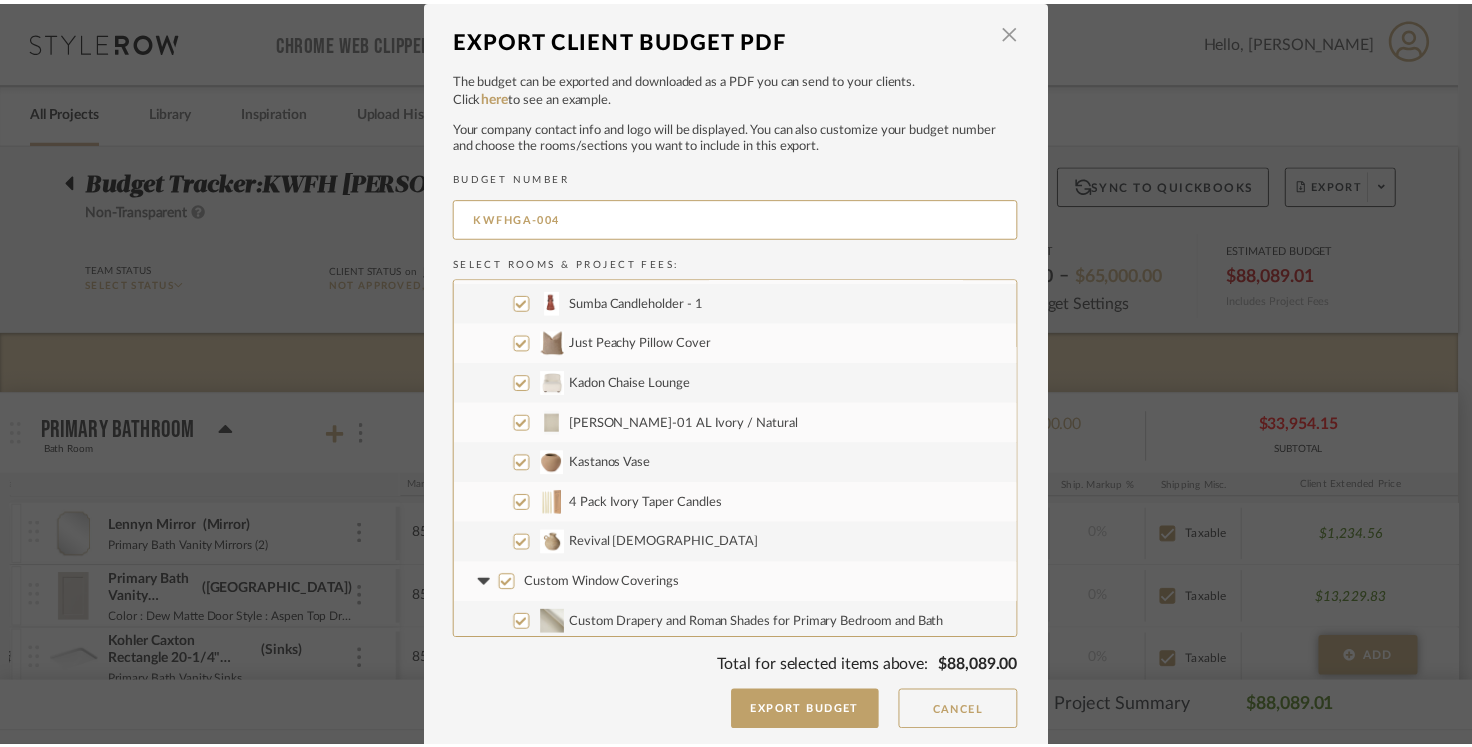 scroll, scrollTop: 4121, scrollLeft: 0, axis: vertical 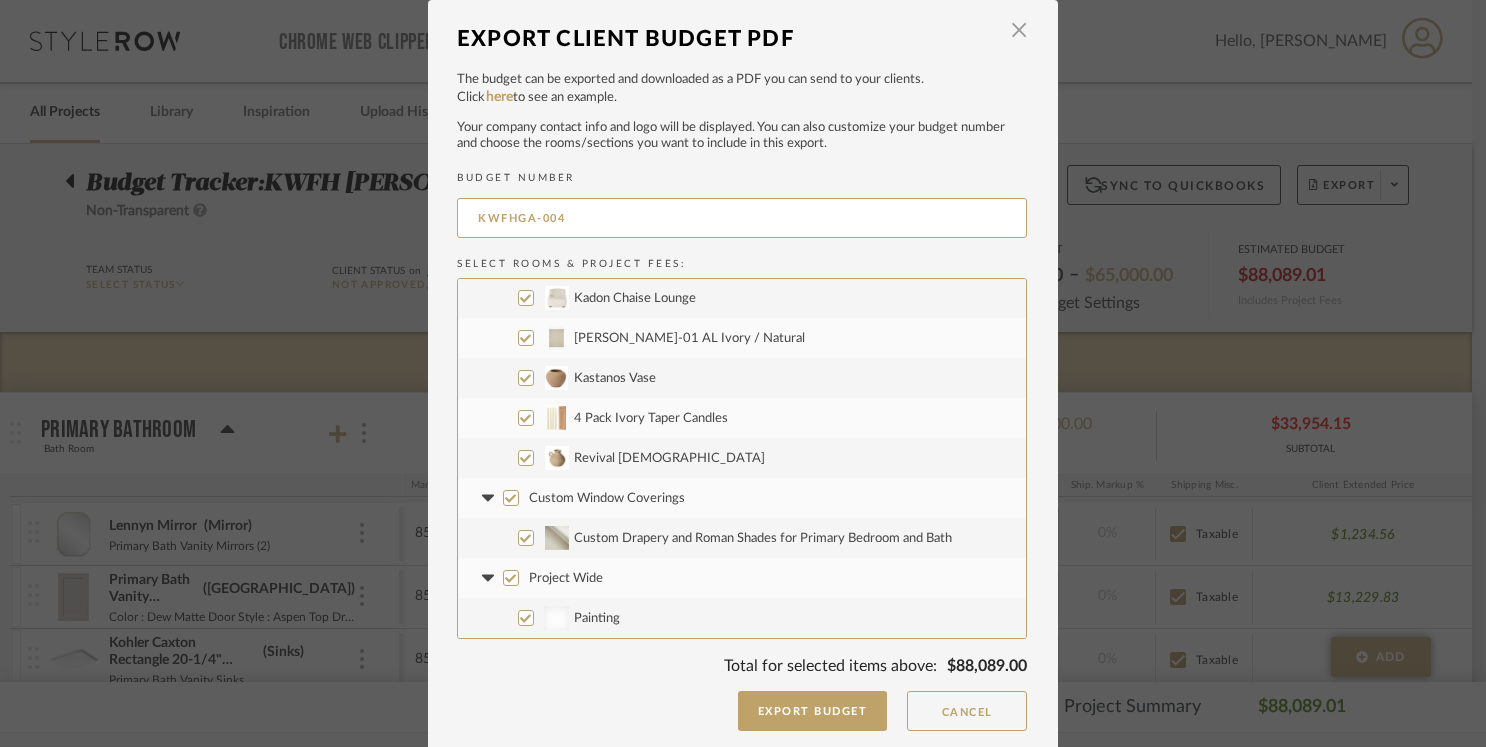 click on "Project Wide" at bounding box center (511, 578) 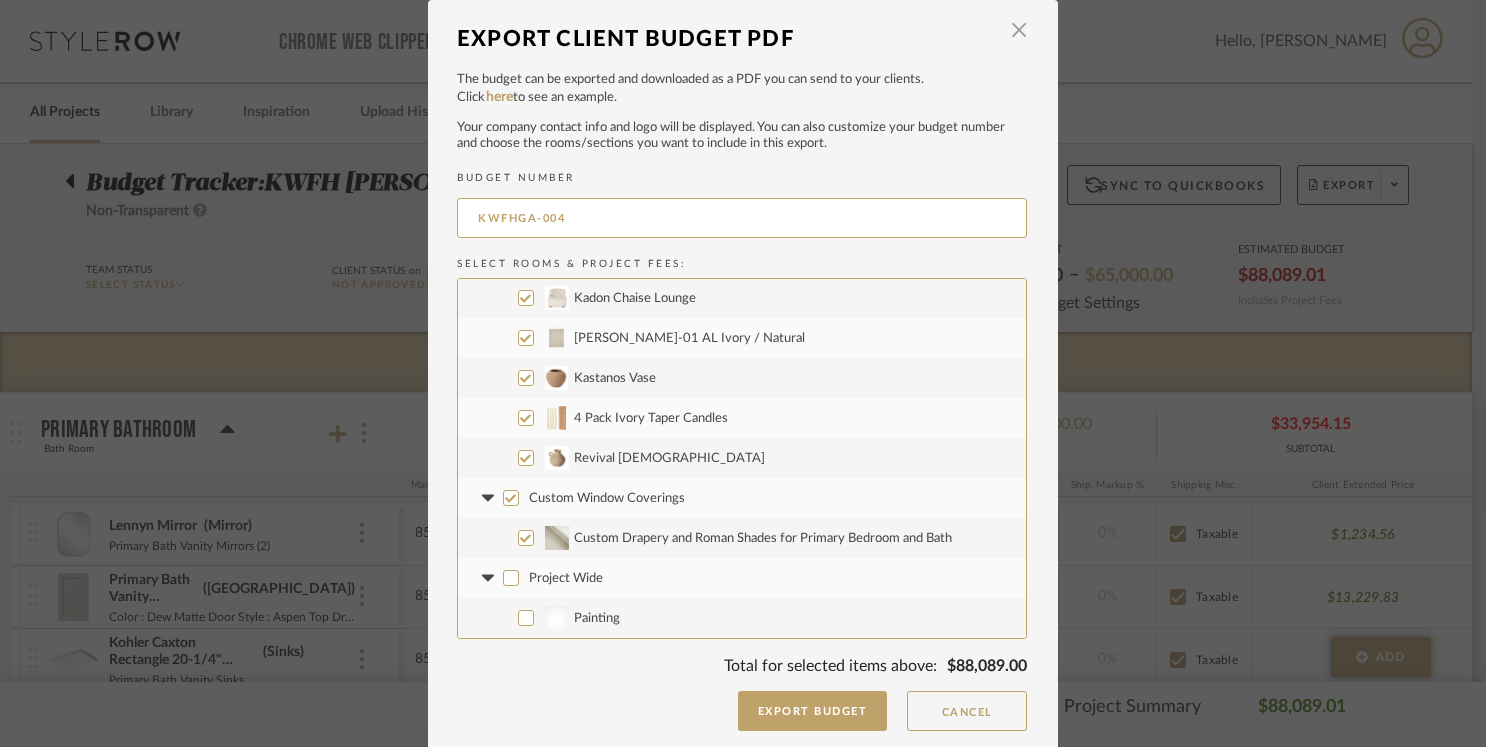 checkbox on "false" 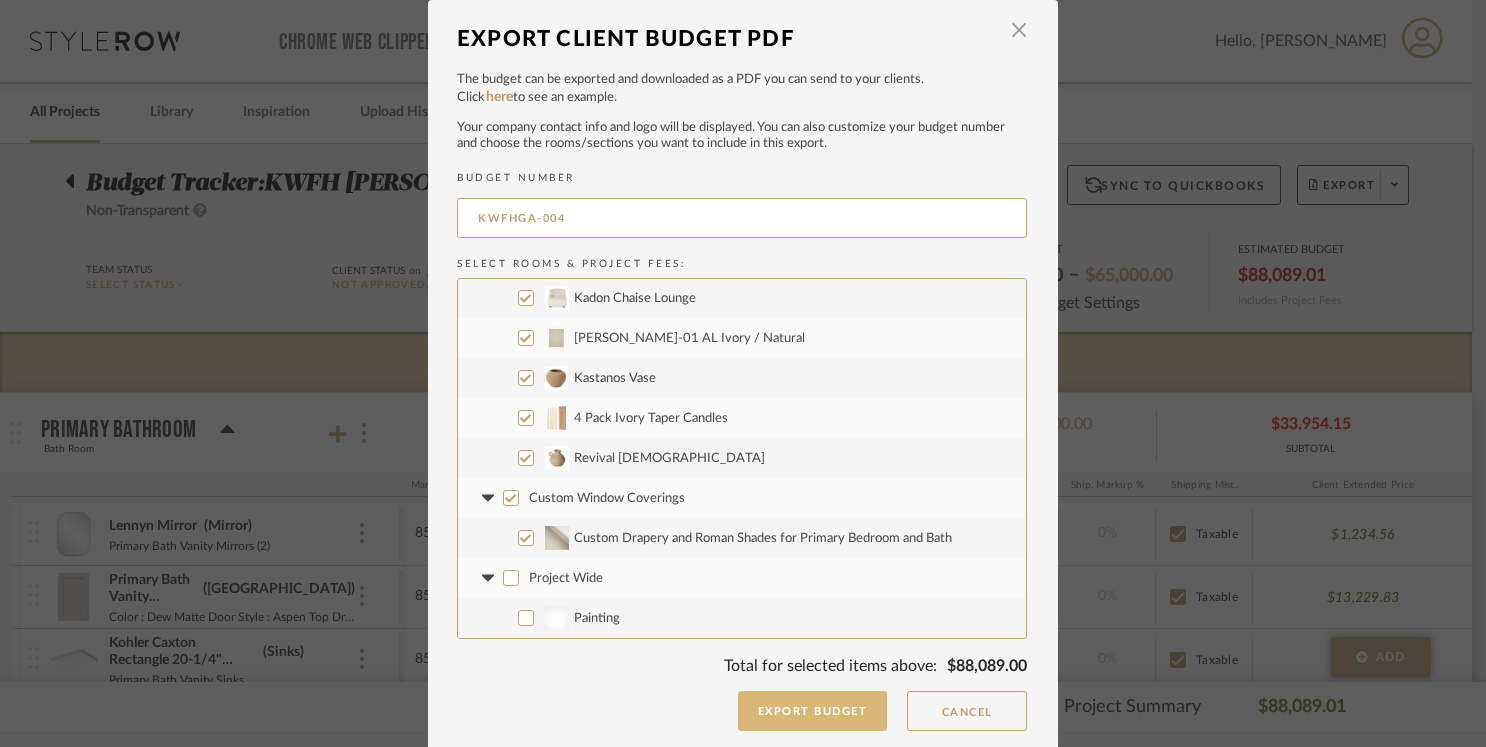 click on "Export Budget" at bounding box center [813, 711] 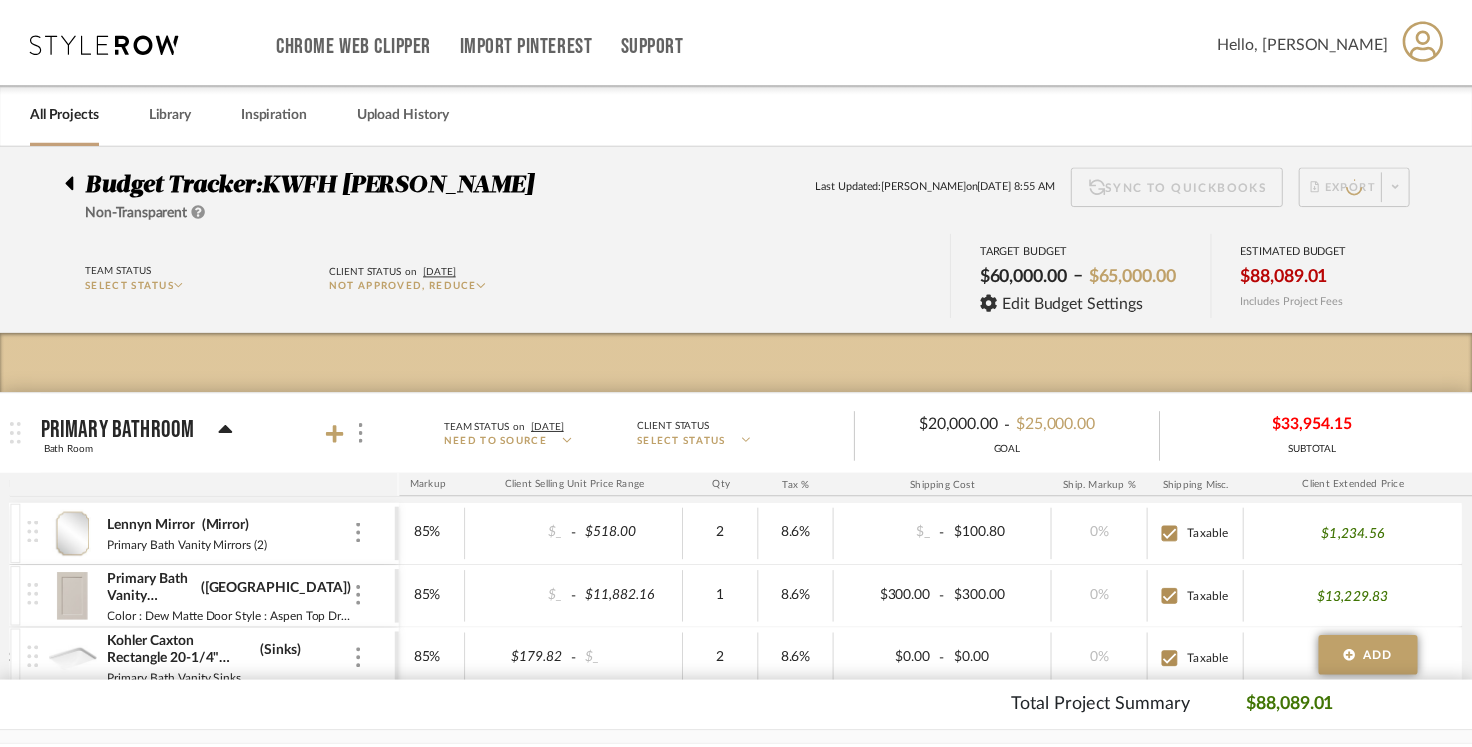 scroll, scrollTop: 0, scrollLeft: 592, axis: horizontal 